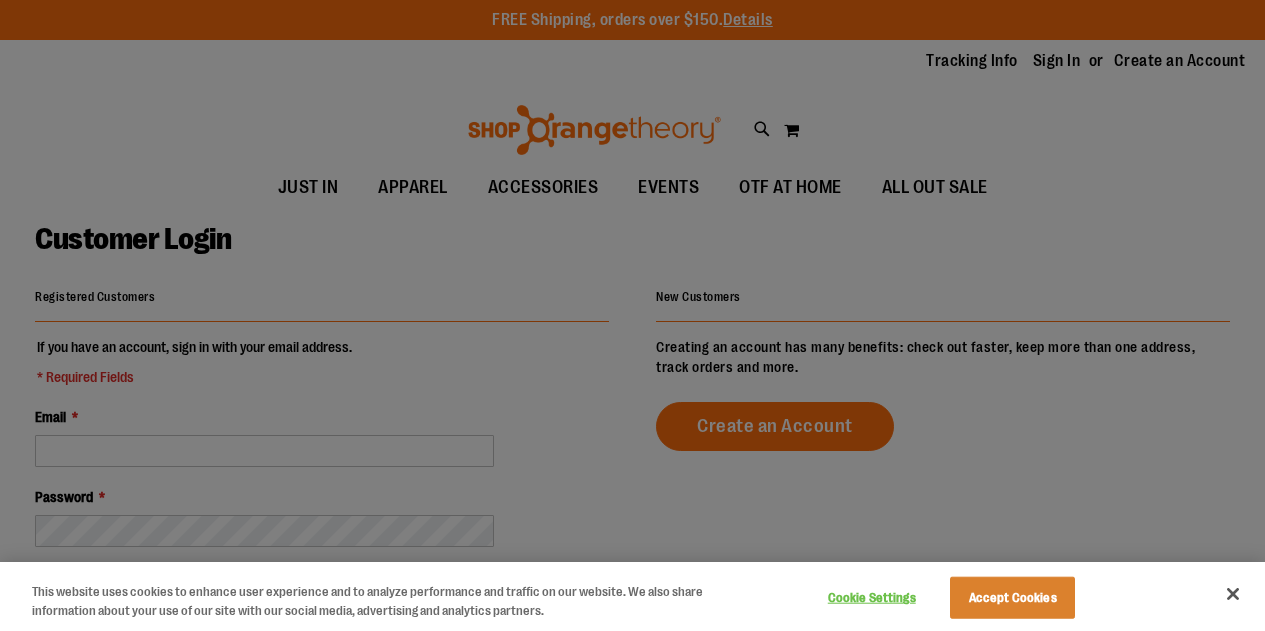 scroll, scrollTop: 0, scrollLeft: 0, axis: both 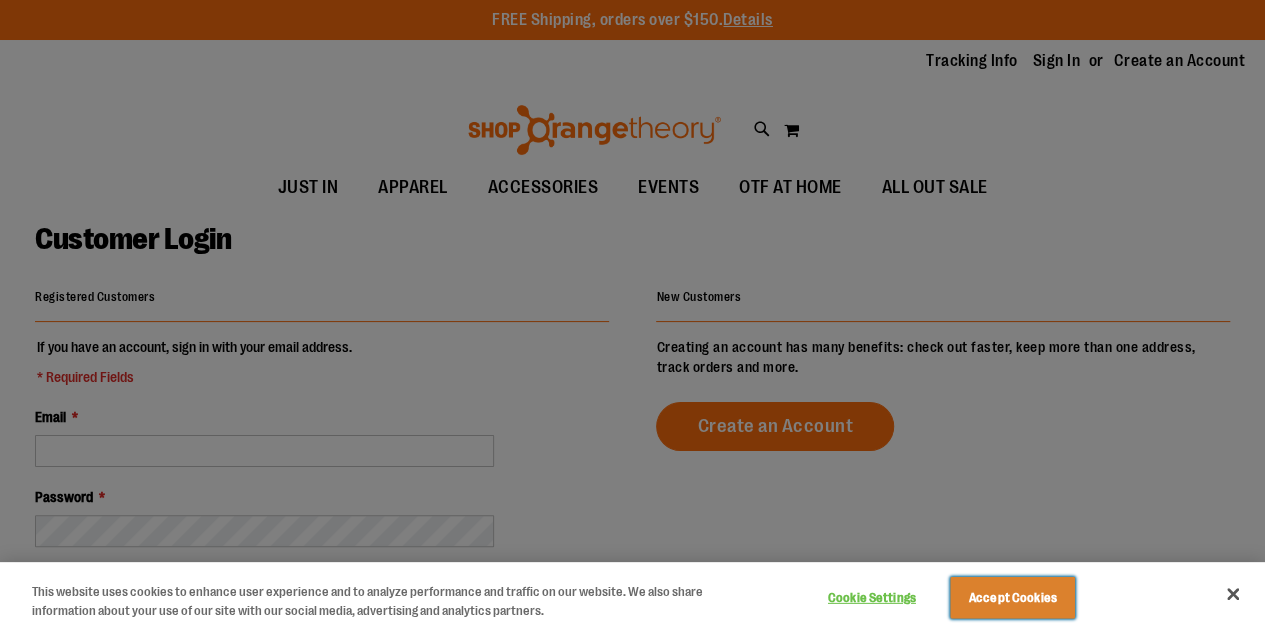 click on "Accept Cookies" at bounding box center [1012, 598] 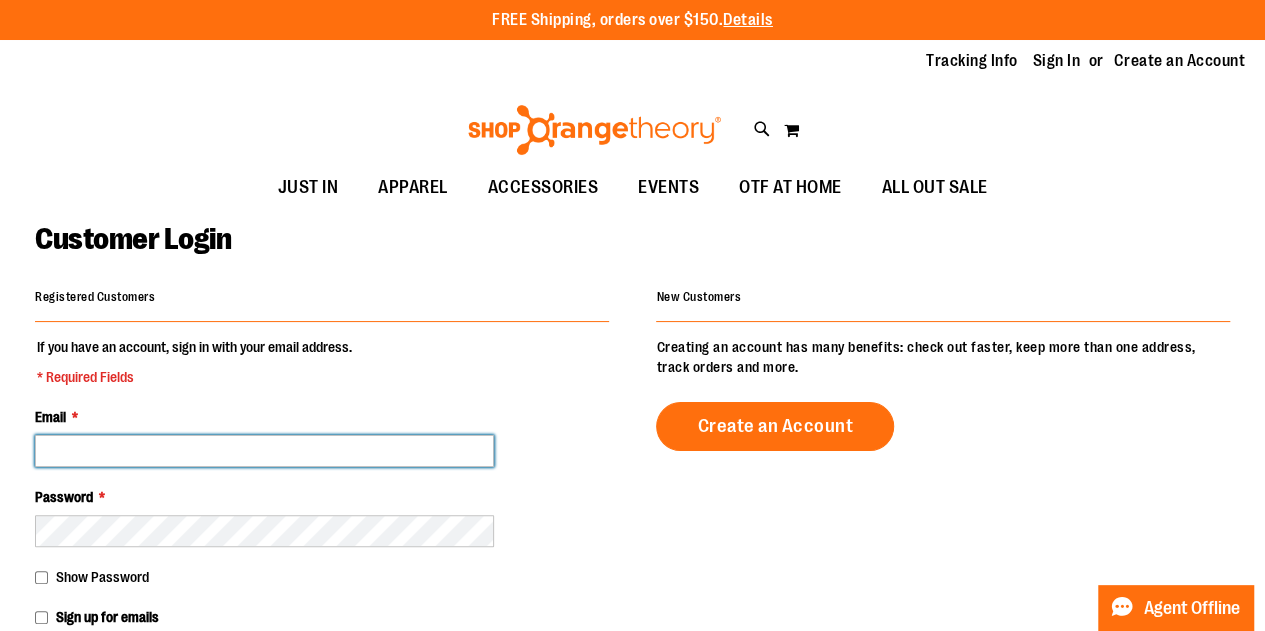 click on "Email *" at bounding box center (264, 451) 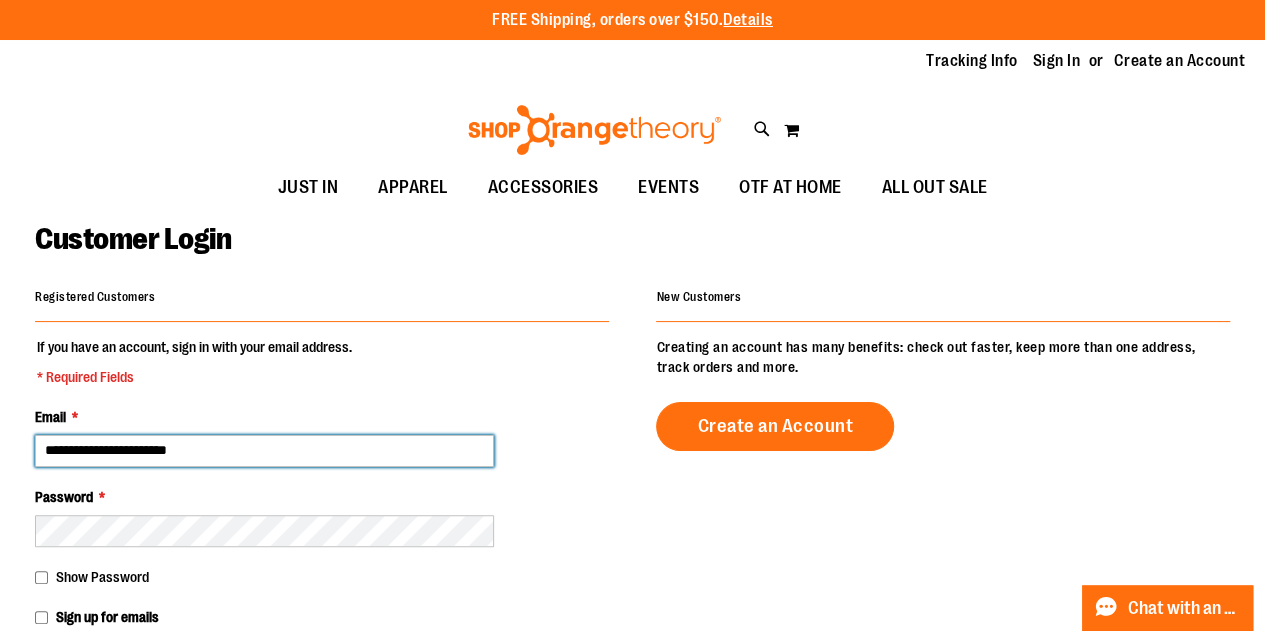 type on "**********" 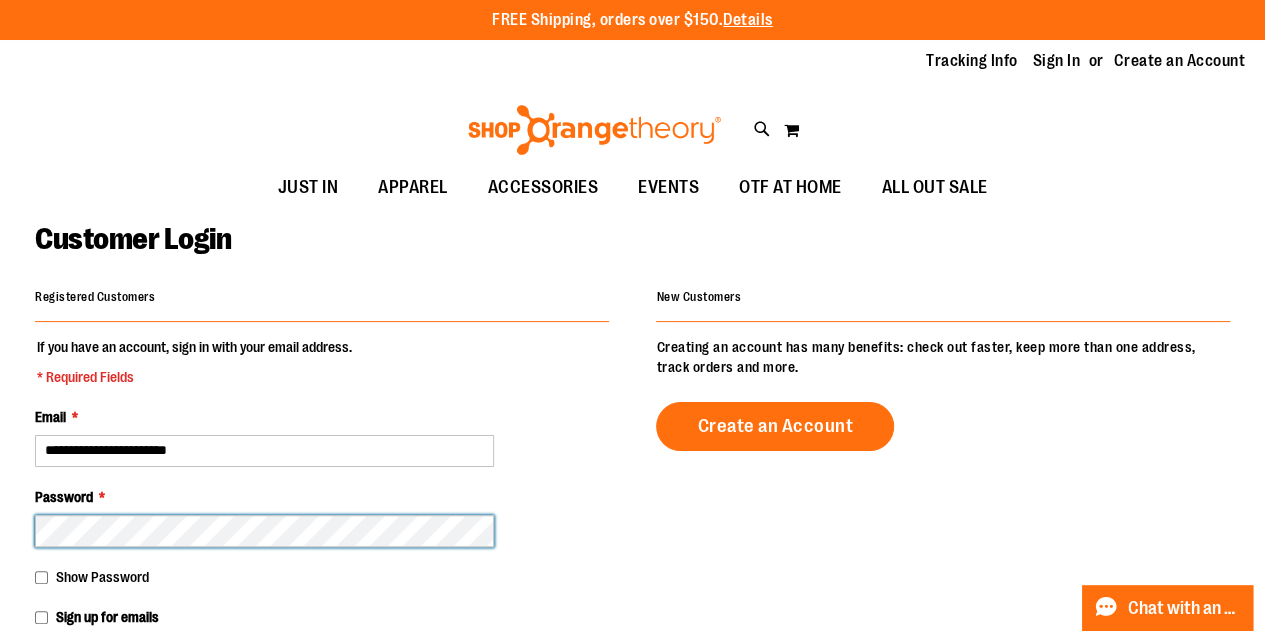 click on "Sign In" at bounding box center [102, 669] 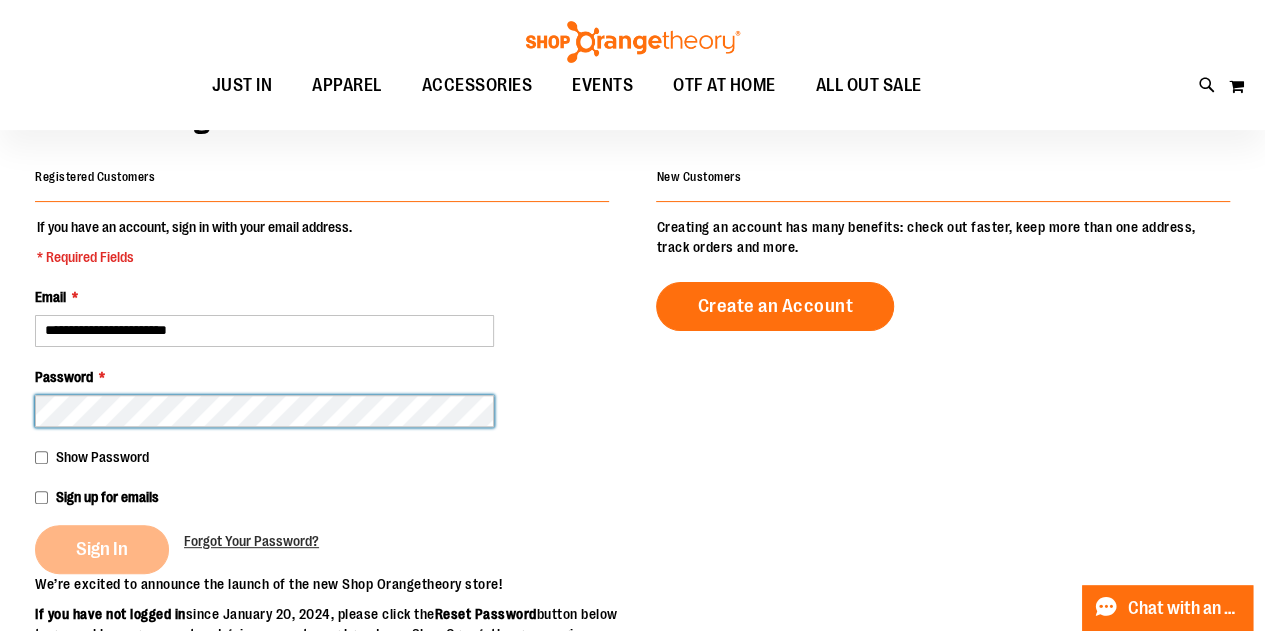 scroll, scrollTop: 134, scrollLeft: 0, axis: vertical 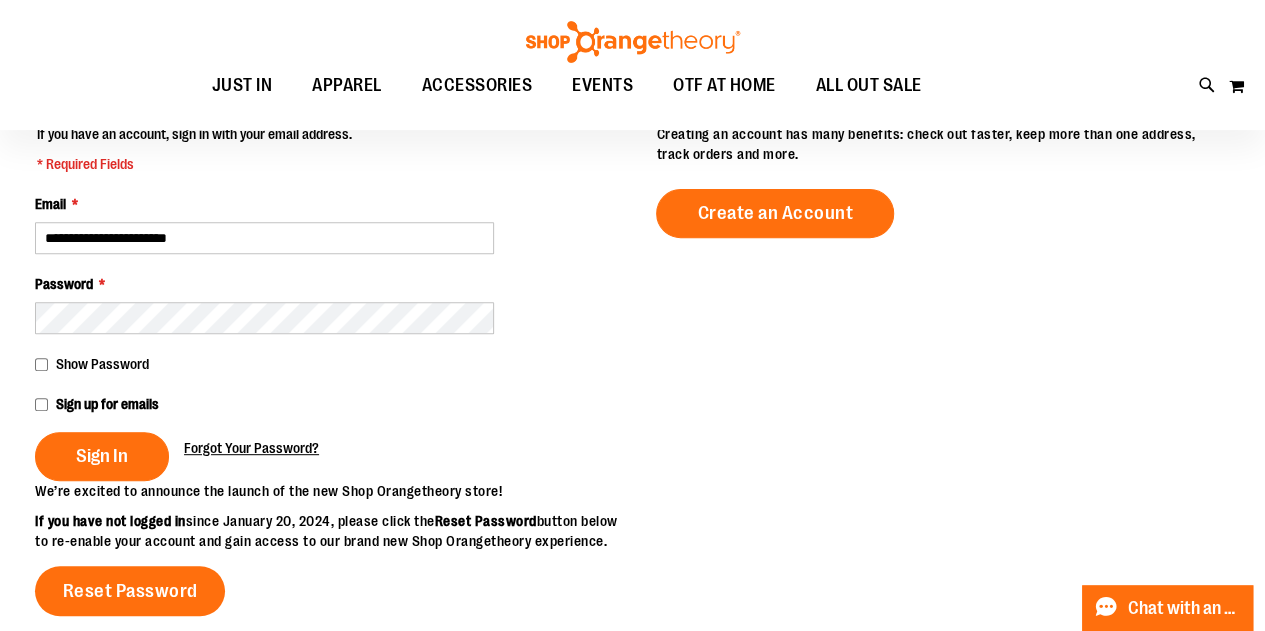 click on "Forgot Your Password?" at bounding box center [251, 448] 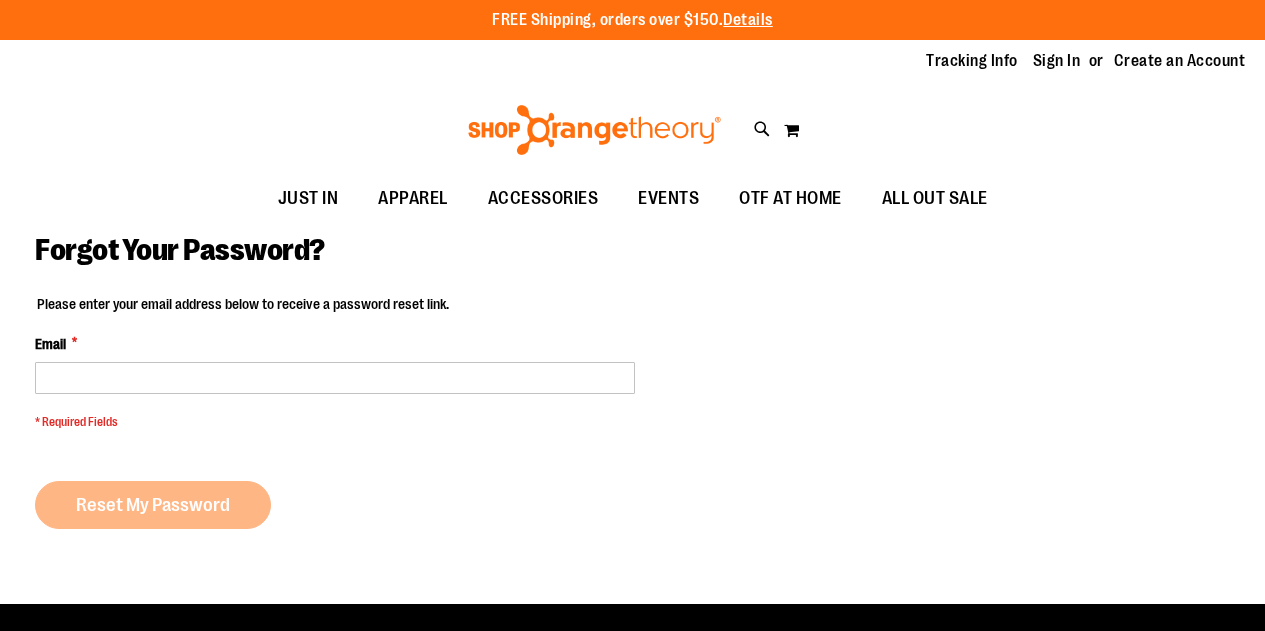 scroll, scrollTop: 0, scrollLeft: 0, axis: both 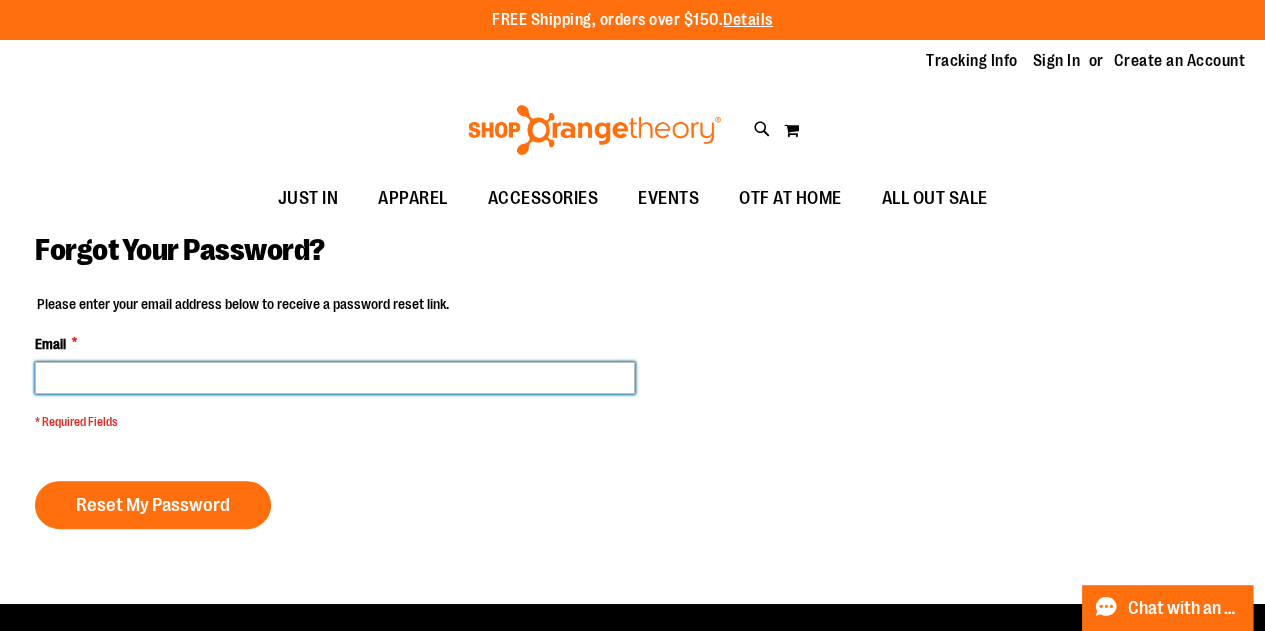 click on "Email *" at bounding box center (335, 378) 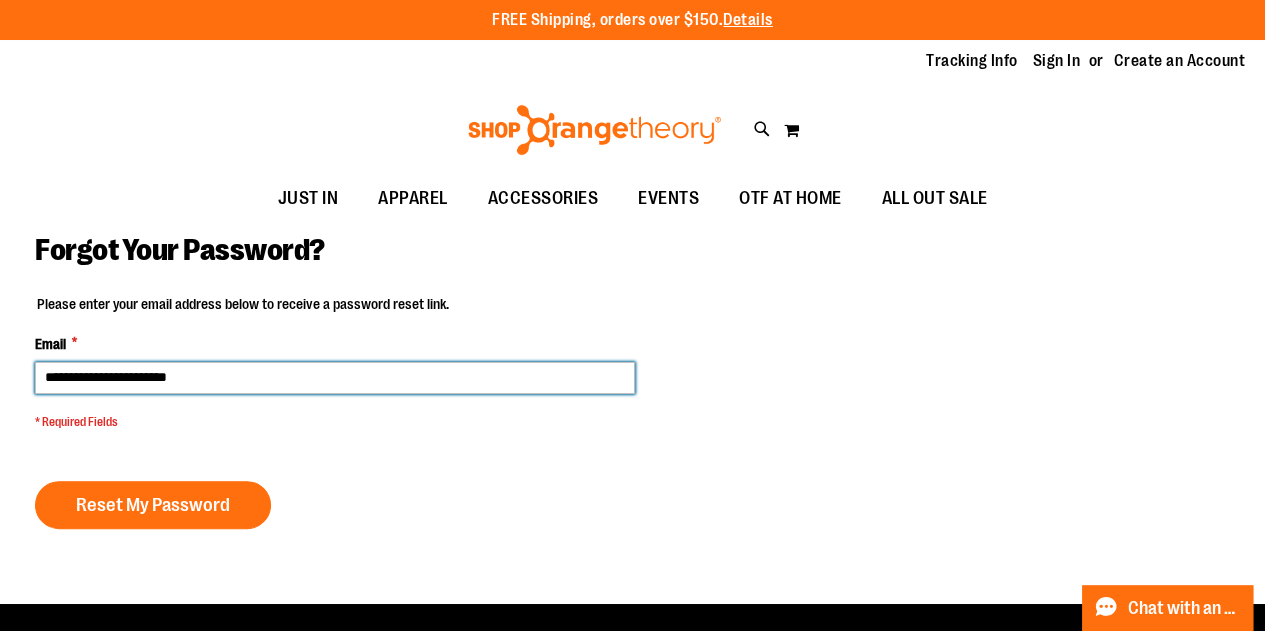 type on "**********" 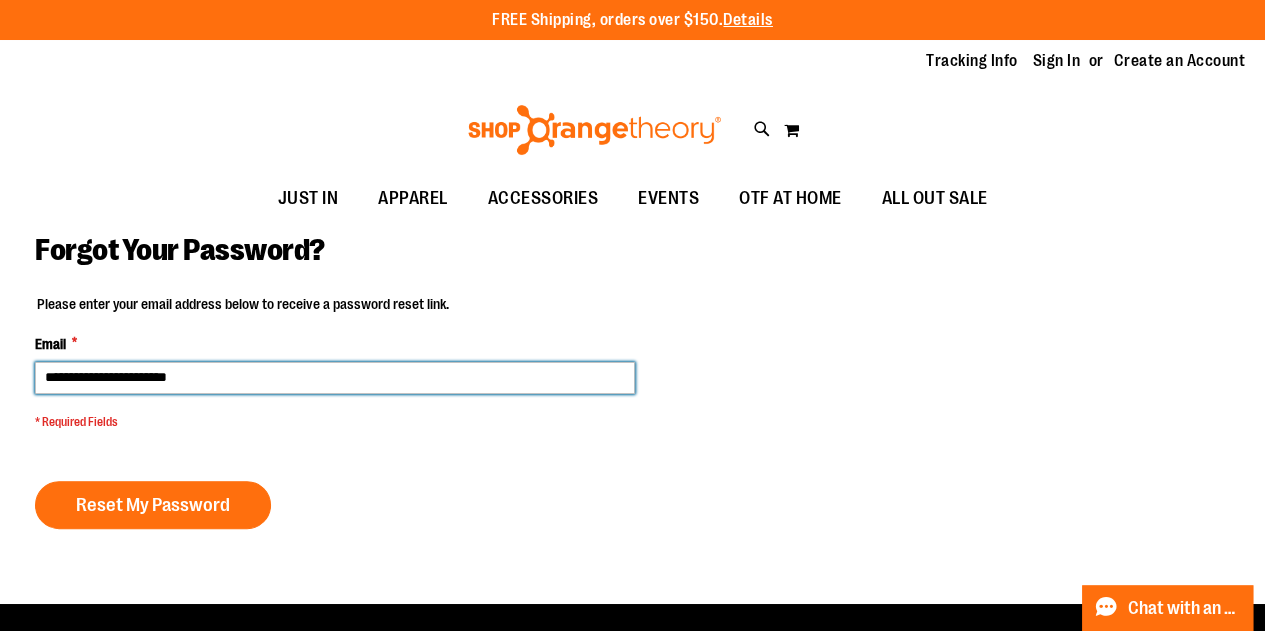 click on "Reset My Password" at bounding box center [153, 505] 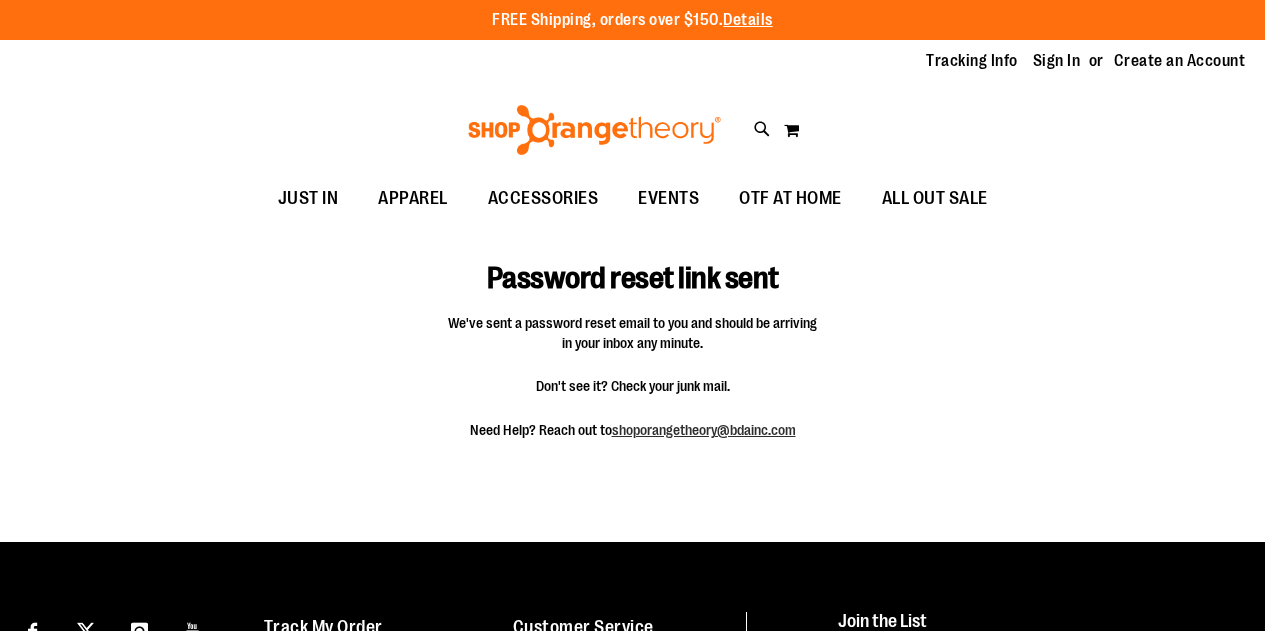 scroll, scrollTop: 0, scrollLeft: 0, axis: both 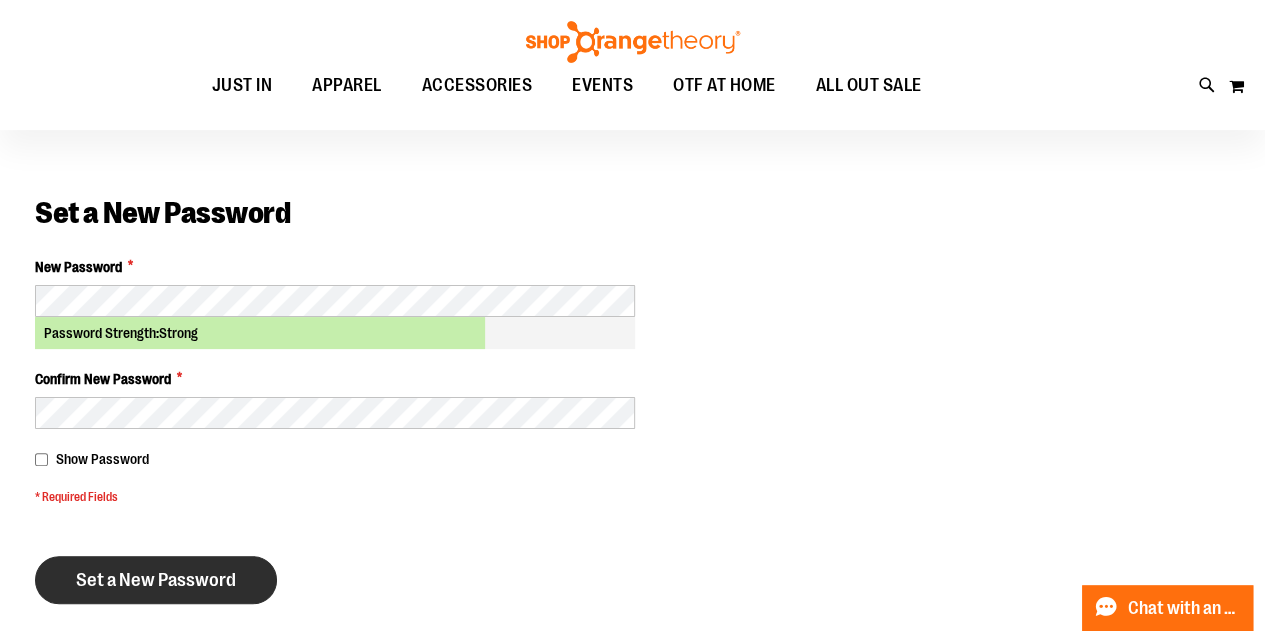 click on "Set a New Password" at bounding box center (156, 580) 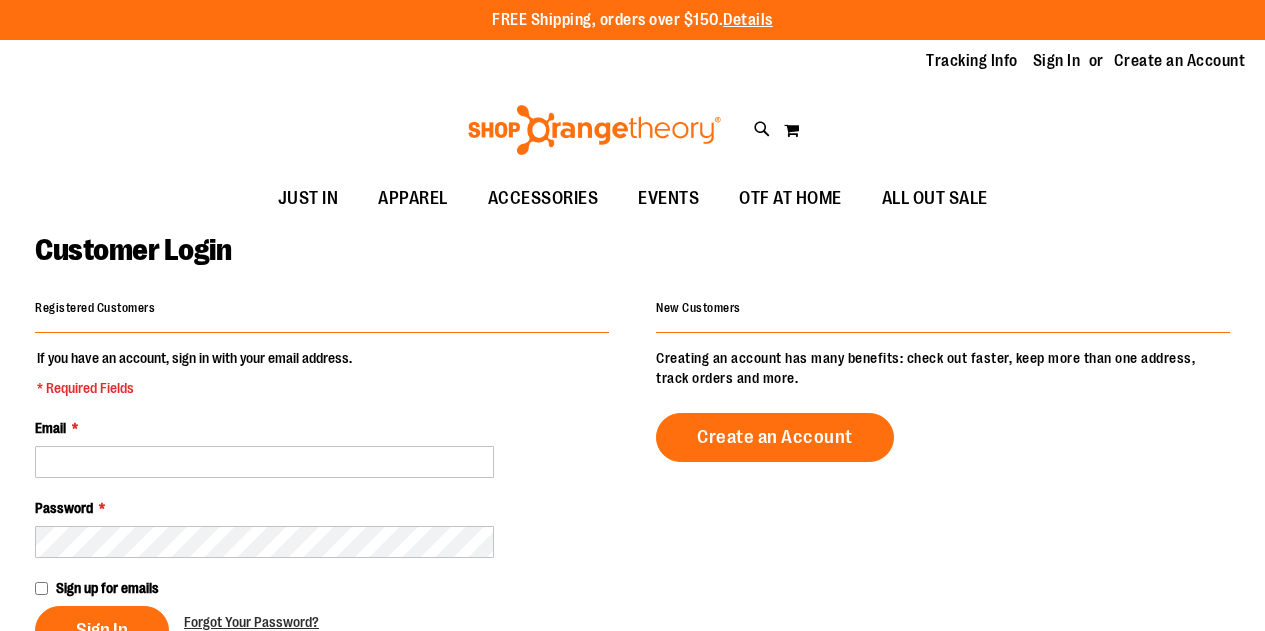 scroll, scrollTop: 0, scrollLeft: 0, axis: both 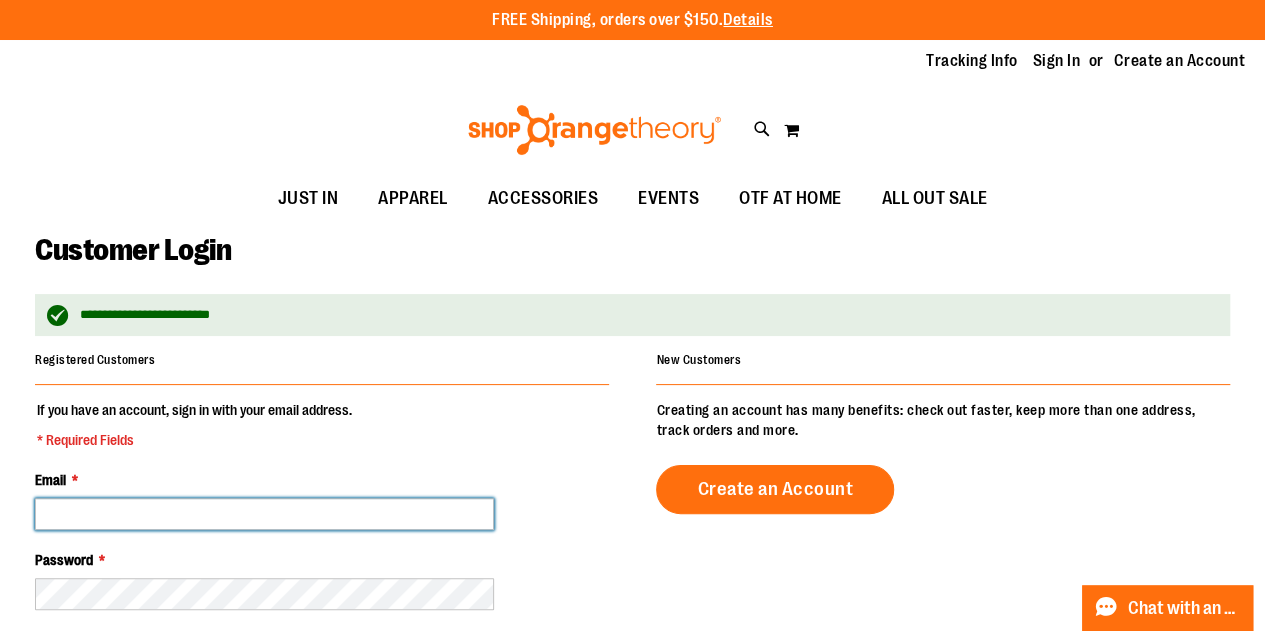 click on "Email *" at bounding box center (264, 514) 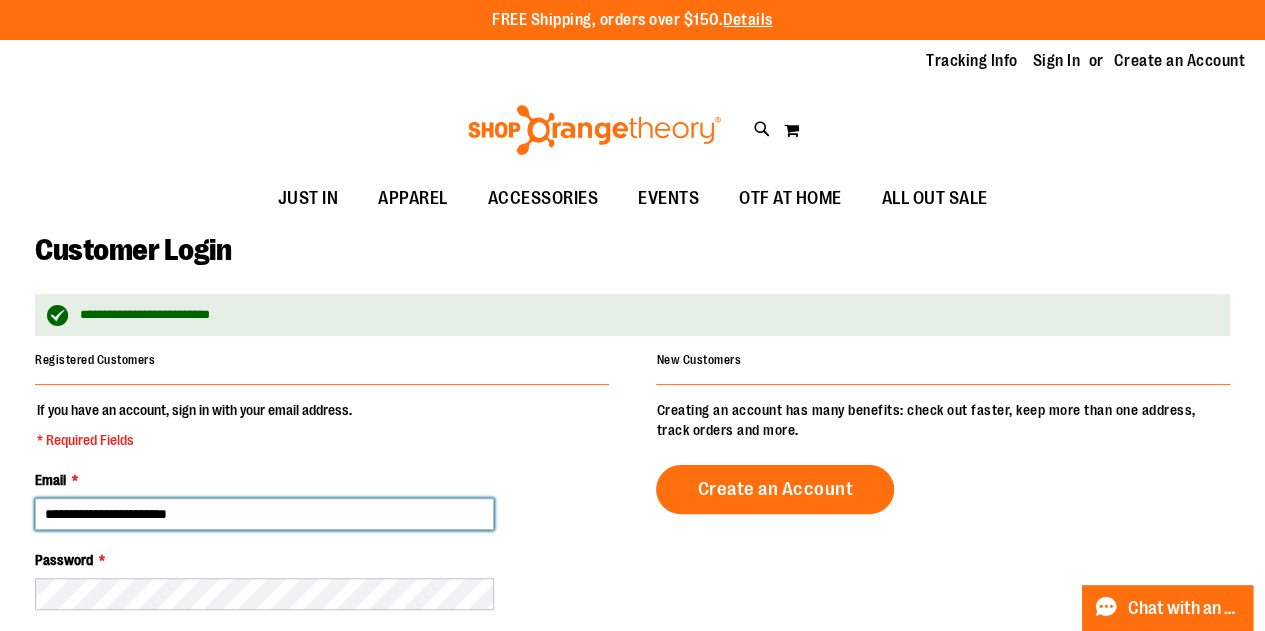 type on "**********" 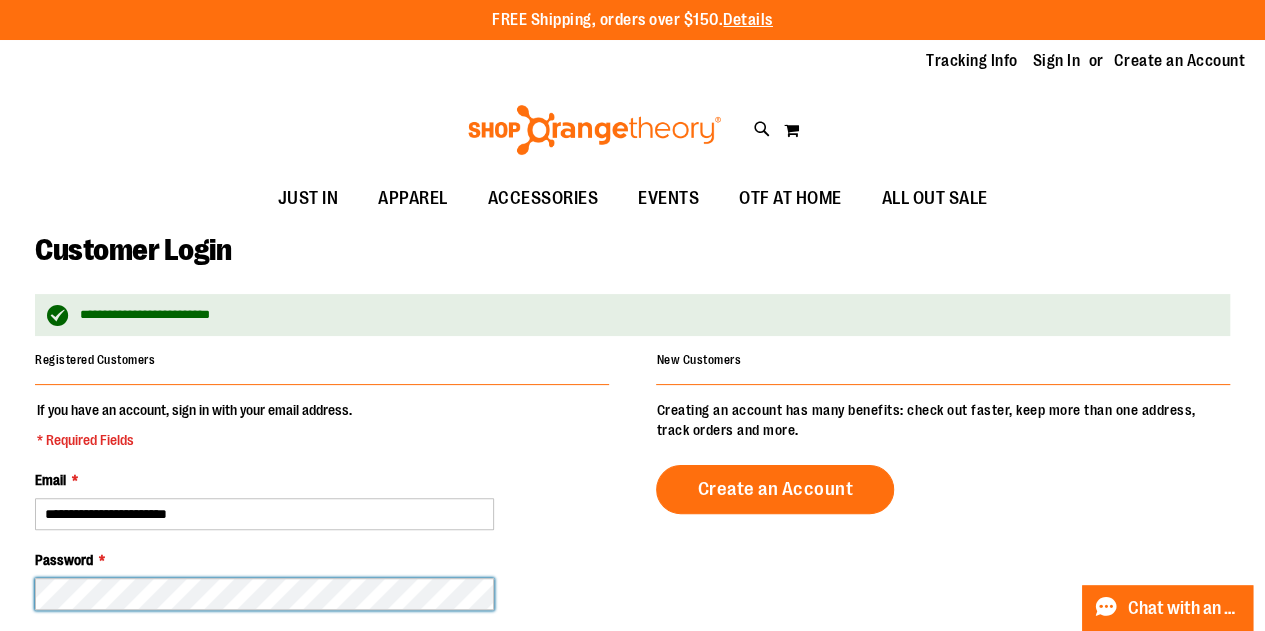 click on "Sign In" at bounding box center [102, 732] 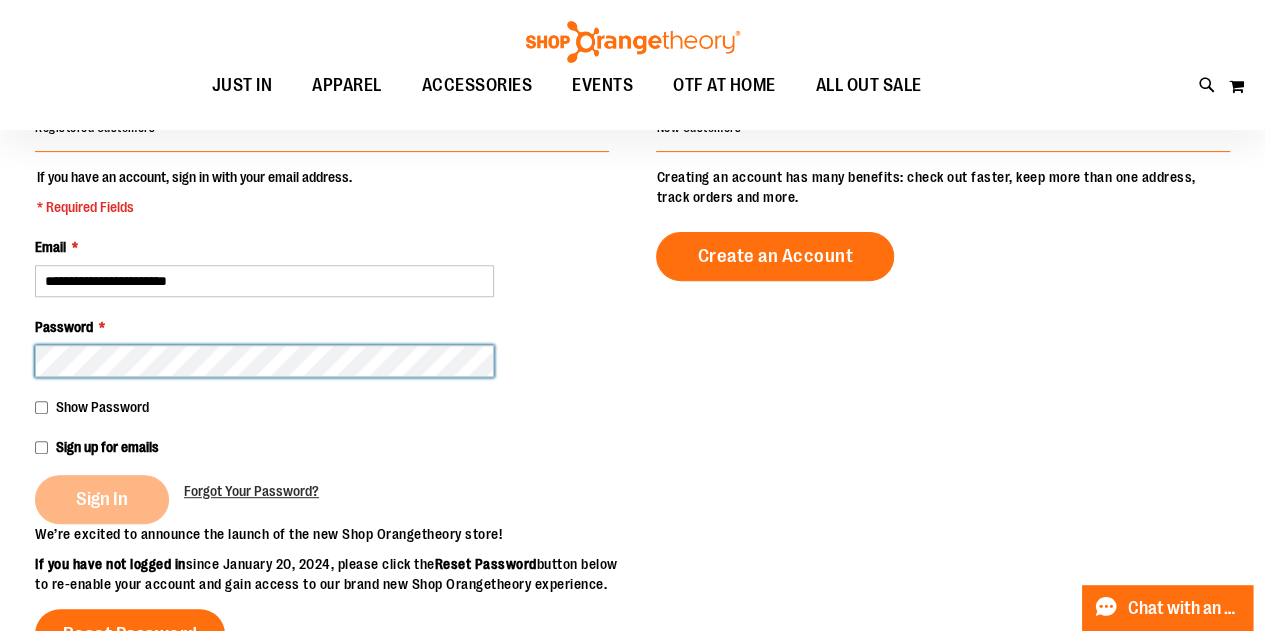scroll, scrollTop: 263, scrollLeft: 0, axis: vertical 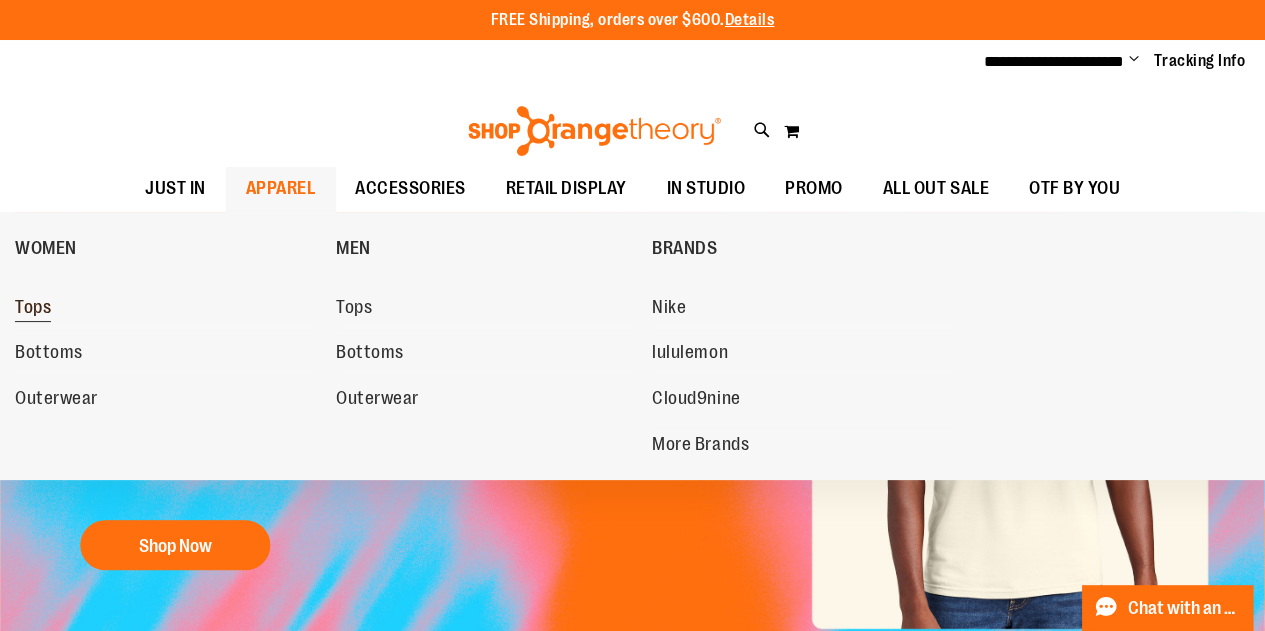 click on "Tops" at bounding box center [33, 309] 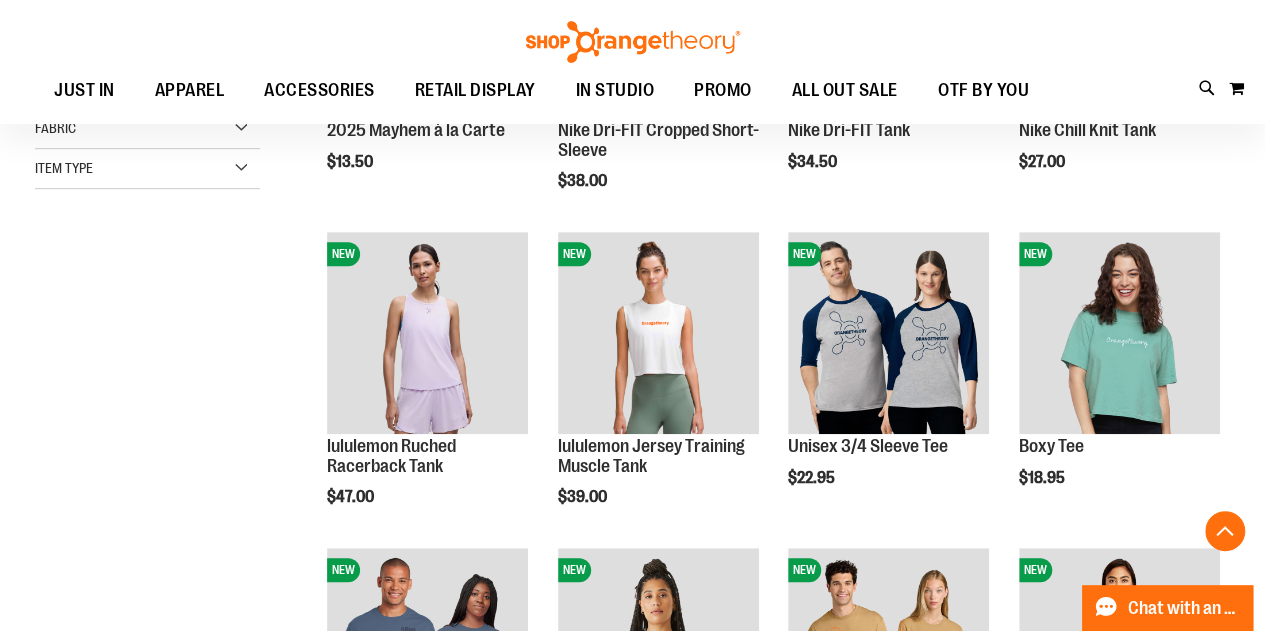 scroll, scrollTop: 487, scrollLeft: 0, axis: vertical 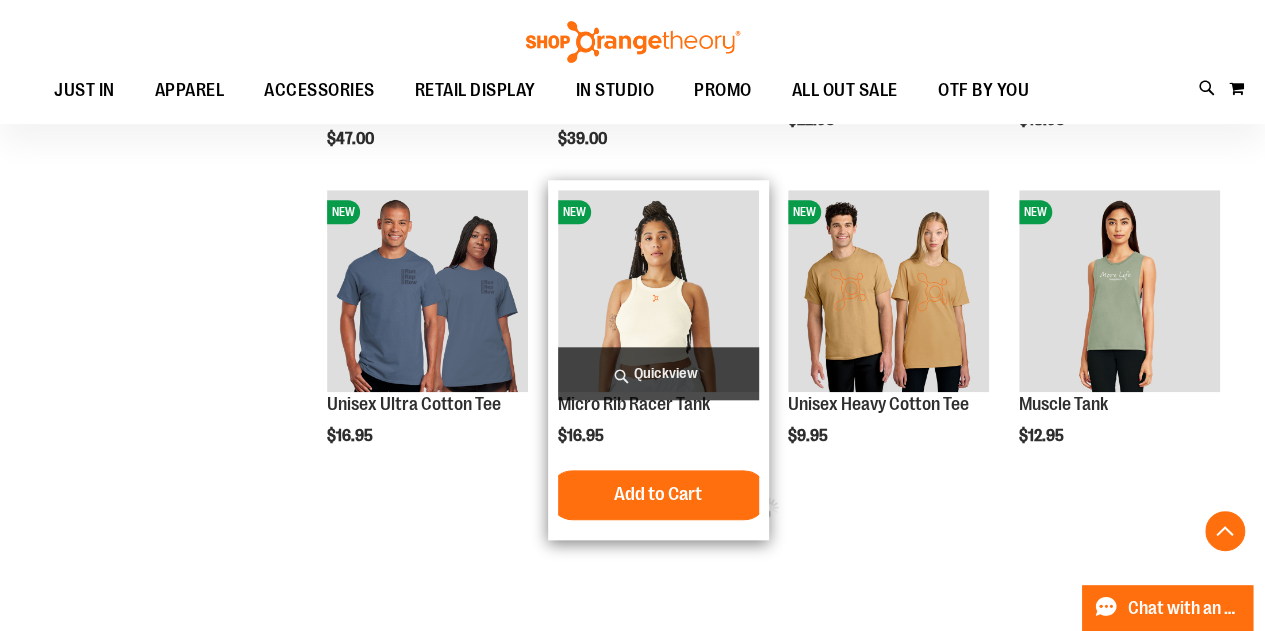 click at bounding box center [658, 290] 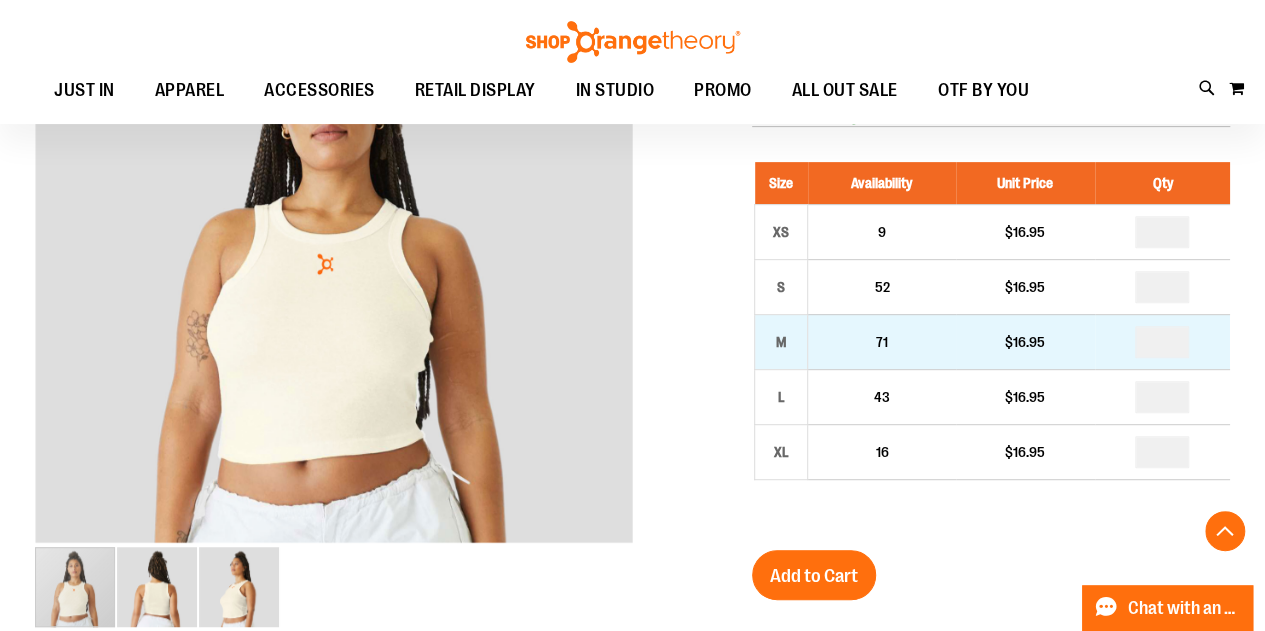 scroll, scrollTop: 330, scrollLeft: 0, axis: vertical 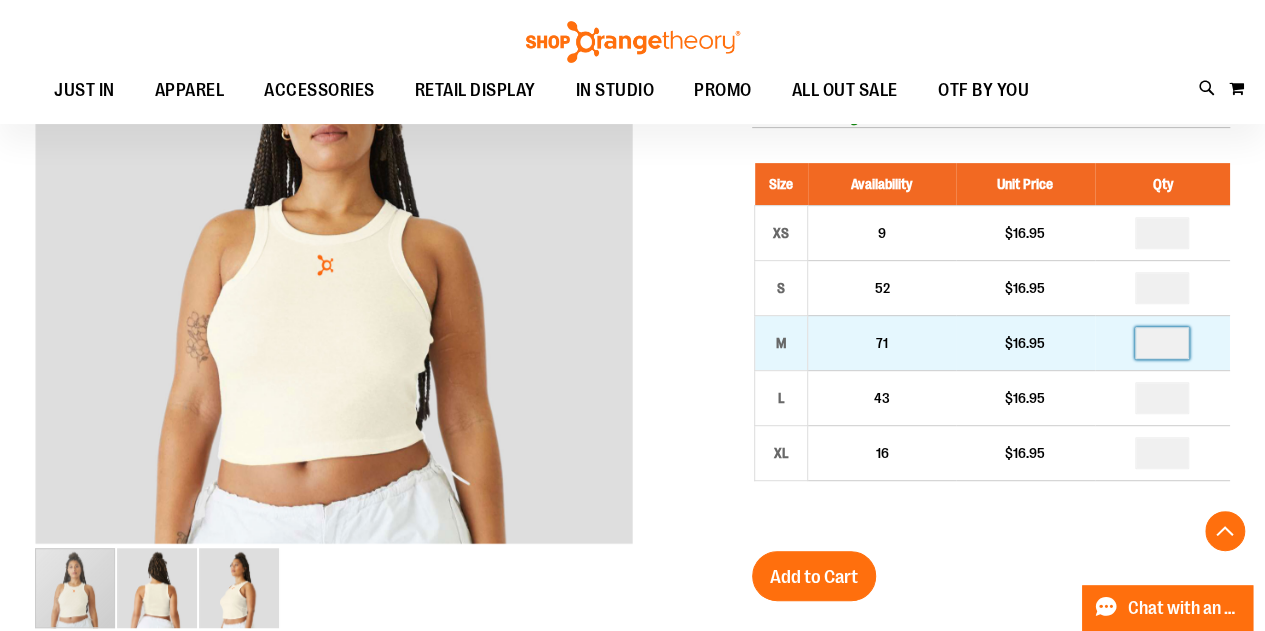 drag, startPoint x: 1178, startPoint y: 344, endPoint x: 1145, endPoint y: 347, distance: 33.13608 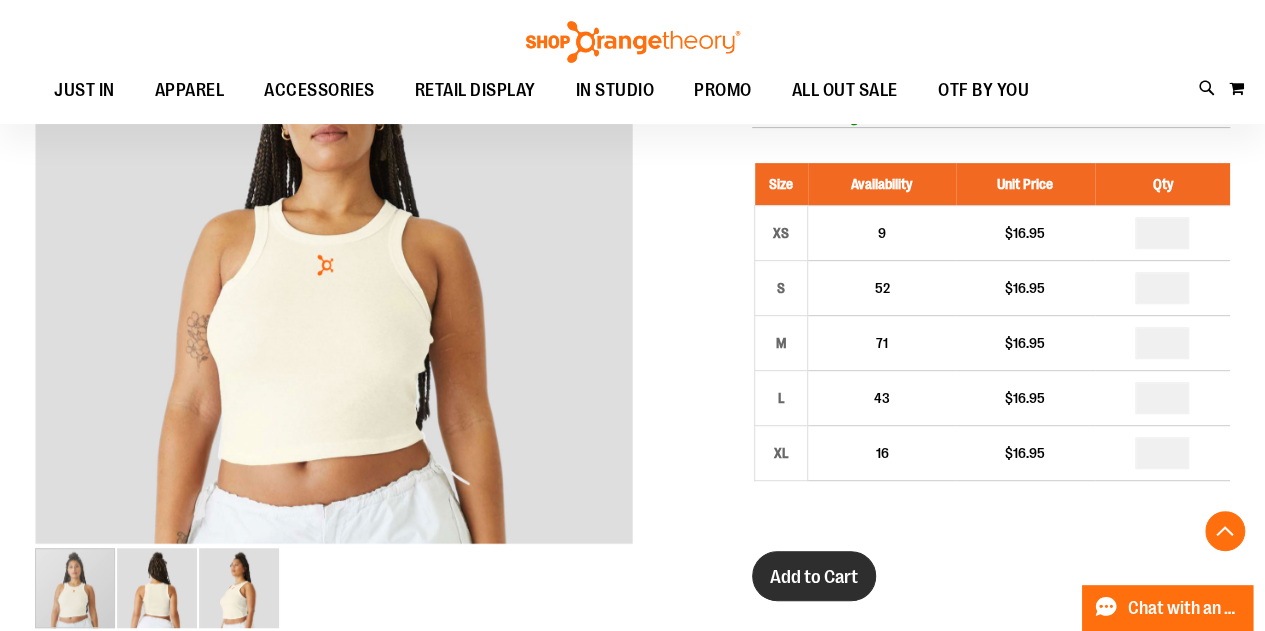 click on "Add to Cart" at bounding box center (814, 577) 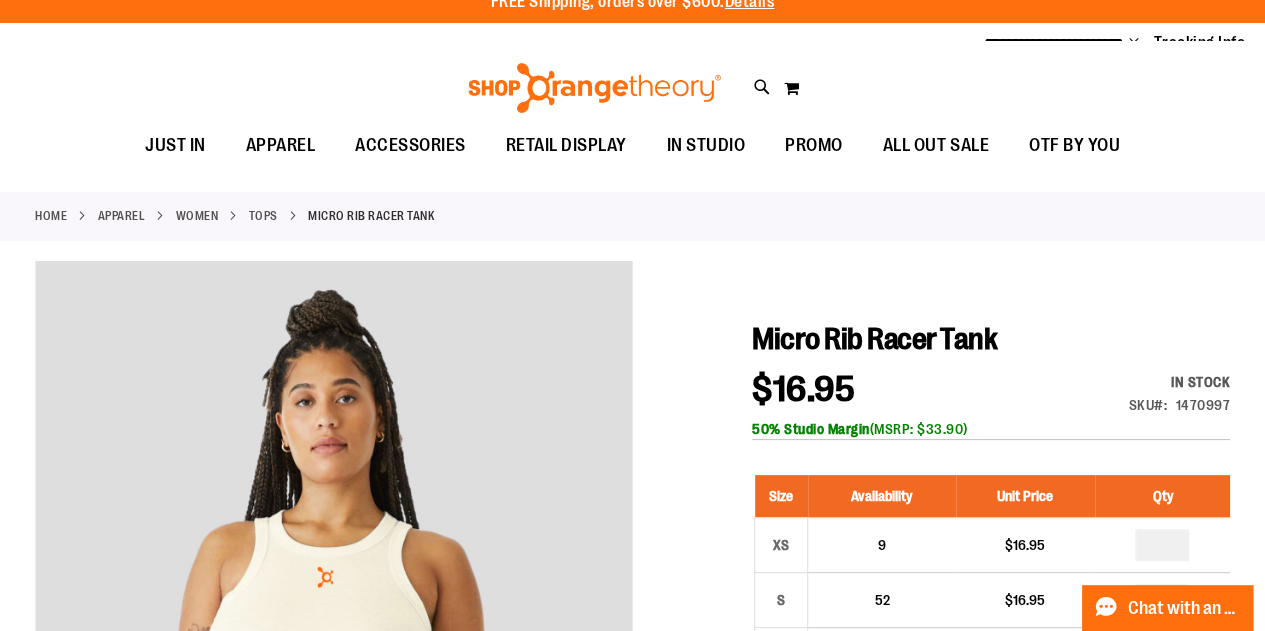 scroll, scrollTop: 0, scrollLeft: 0, axis: both 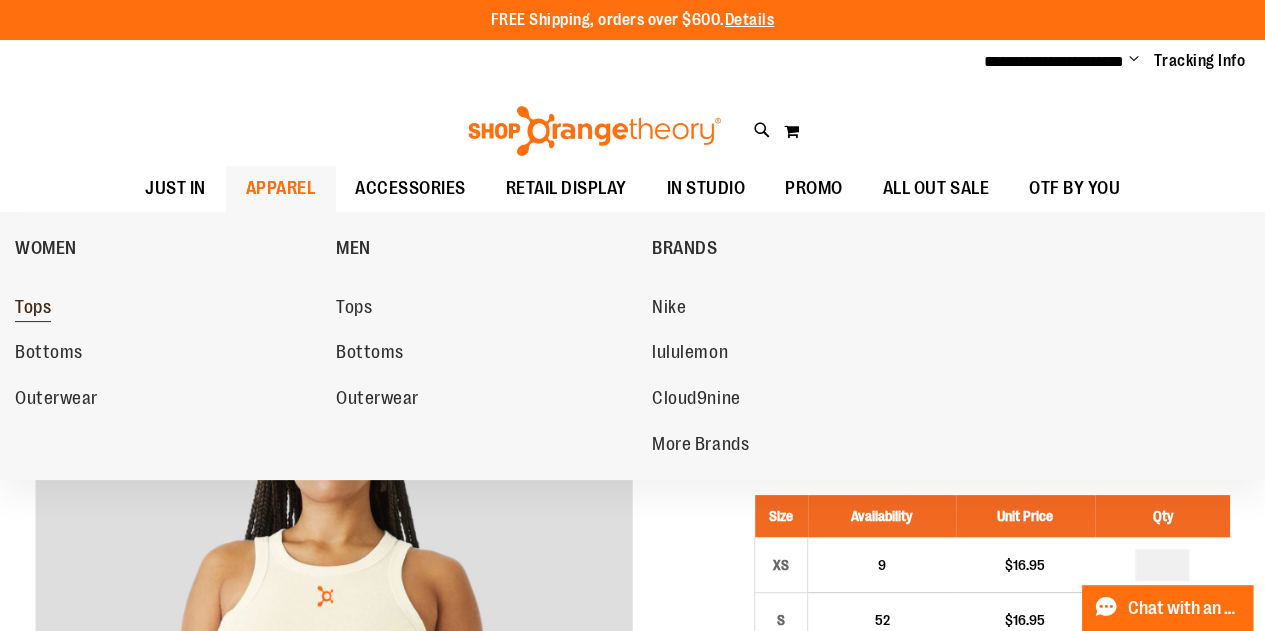 click on "Tops" at bounding box center [33, 309] 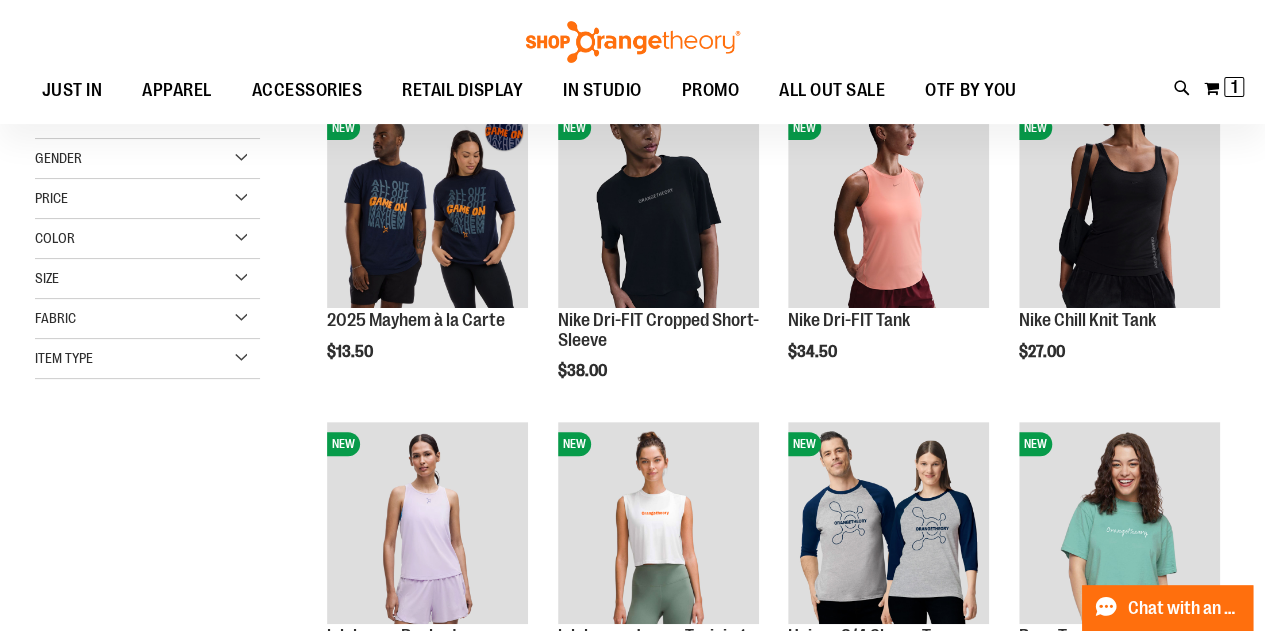 scroll, scrollTop: 170, scrollLeft: 0, axis: vertical 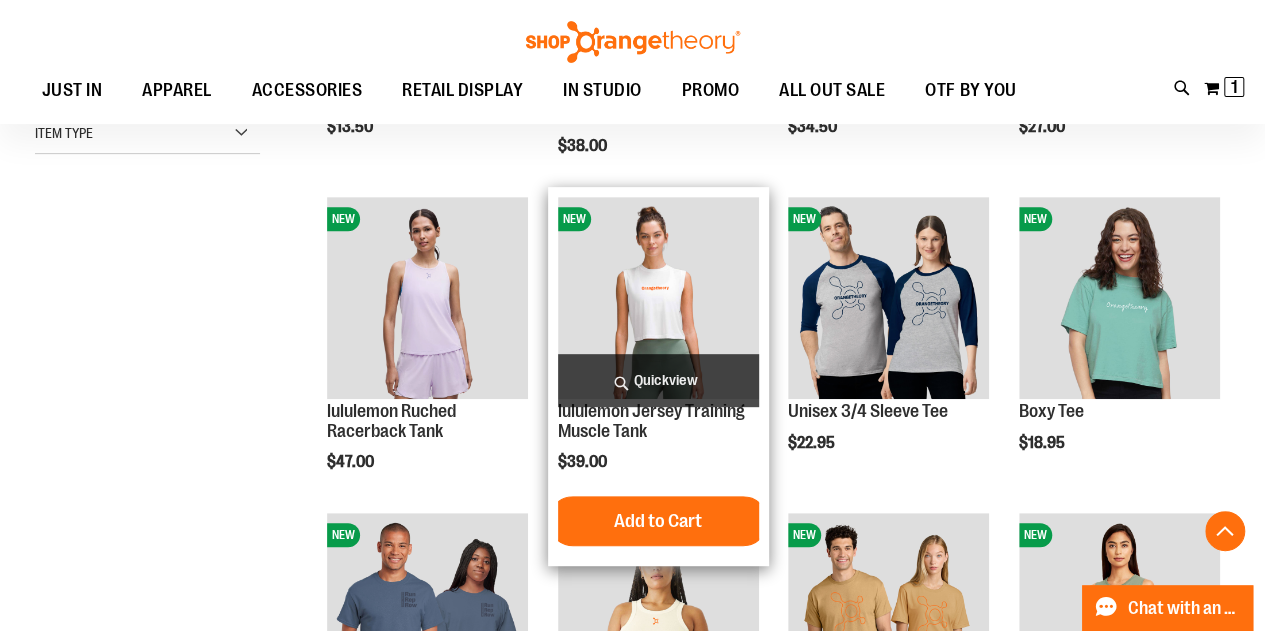 click at bounding box center (658, 297) 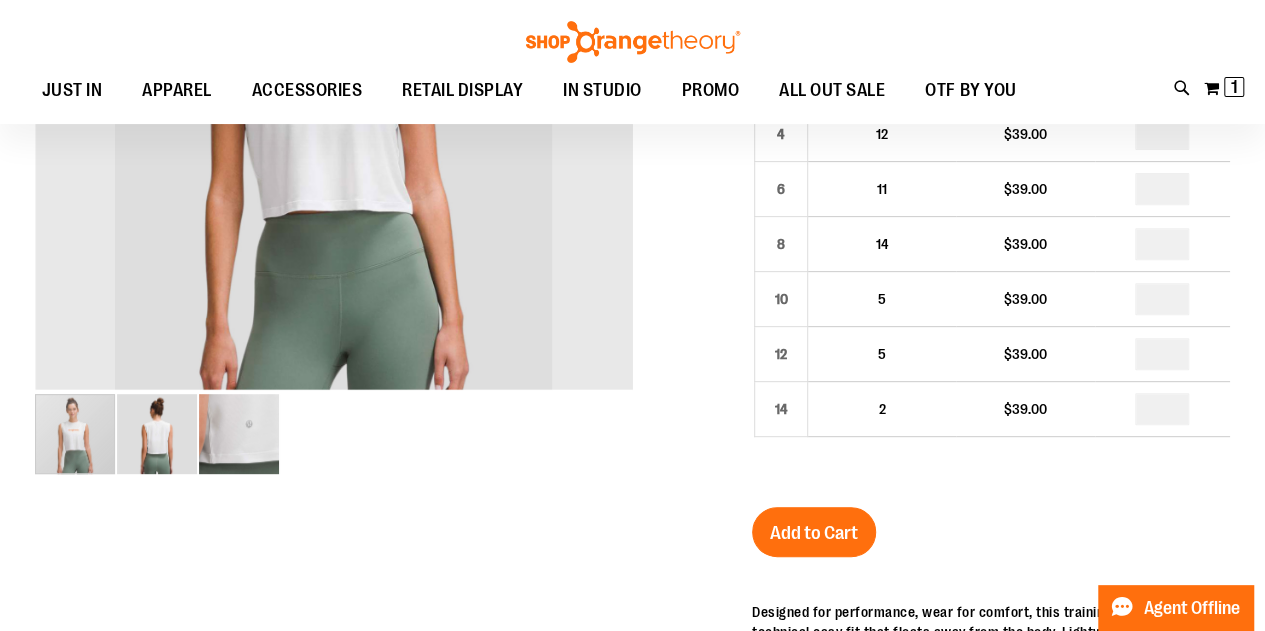 scroll, scrollTop: 60, scrollLeft: 0, axis: vertical 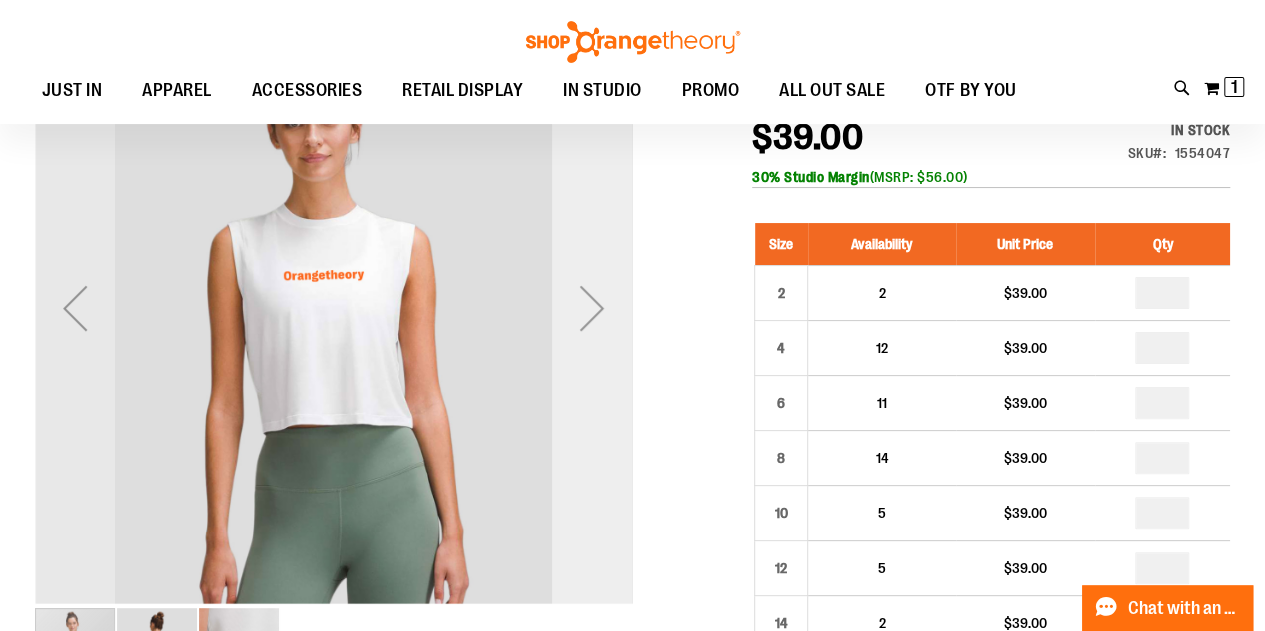 click at bounding box center (592, 308) 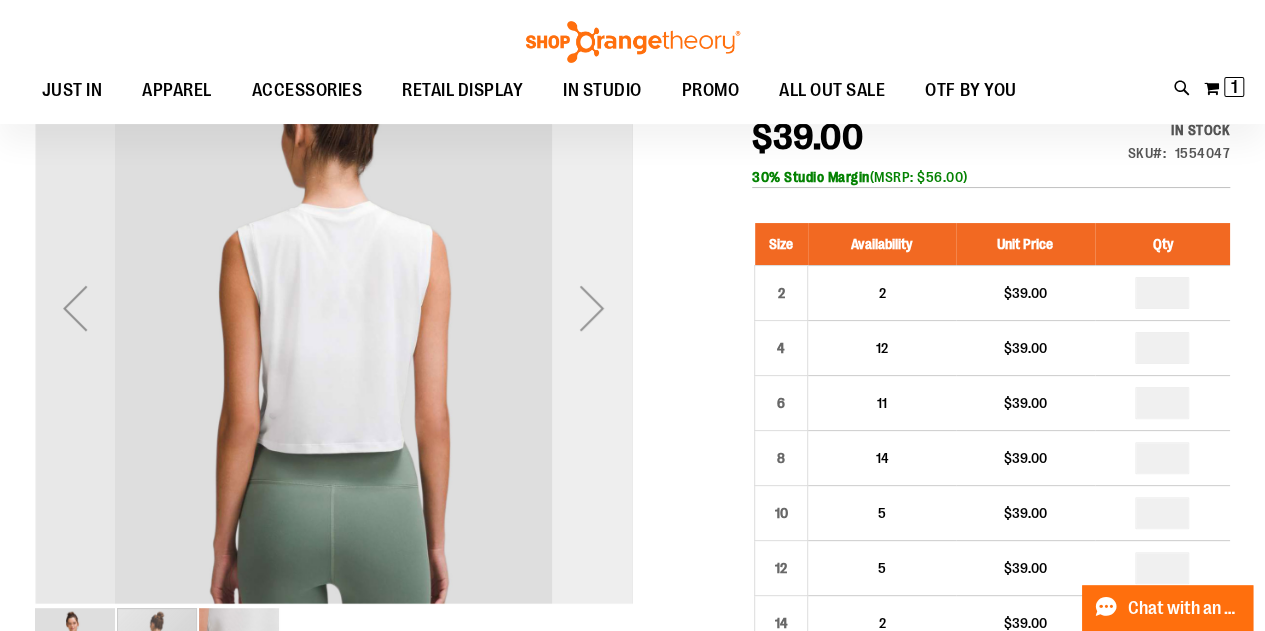 click at bounding box center (592, 308) 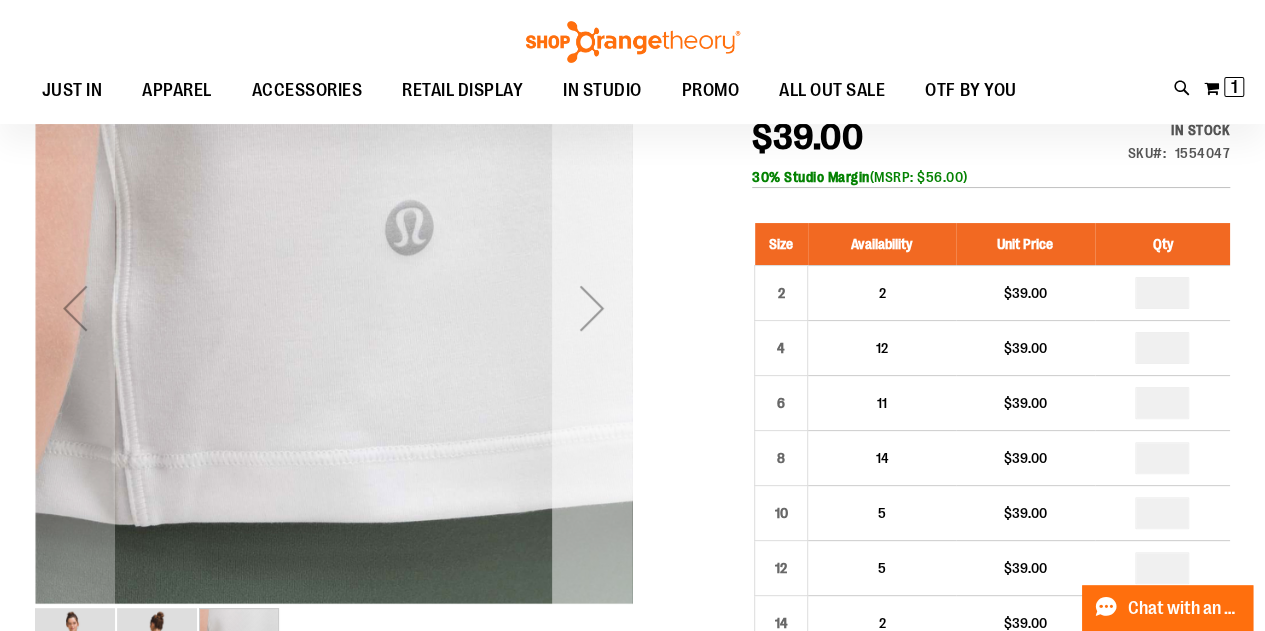 click at bounding box center [592, 308] 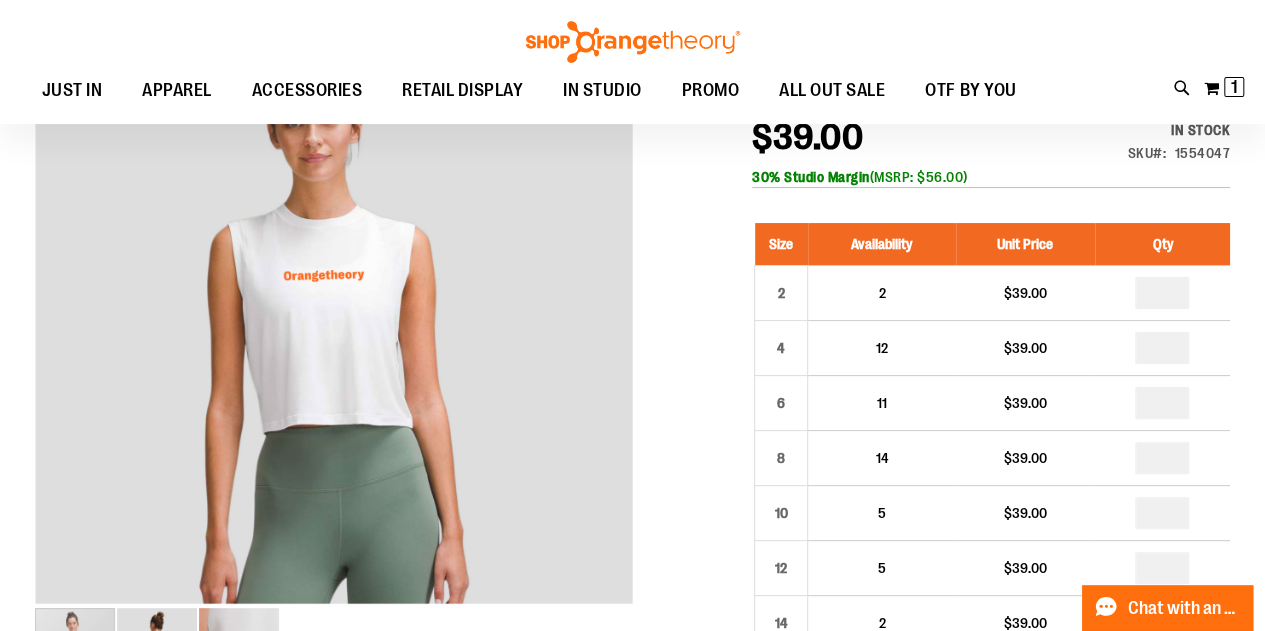 scroll, scrollTop: 0, scrollLeft: 0, axis: both 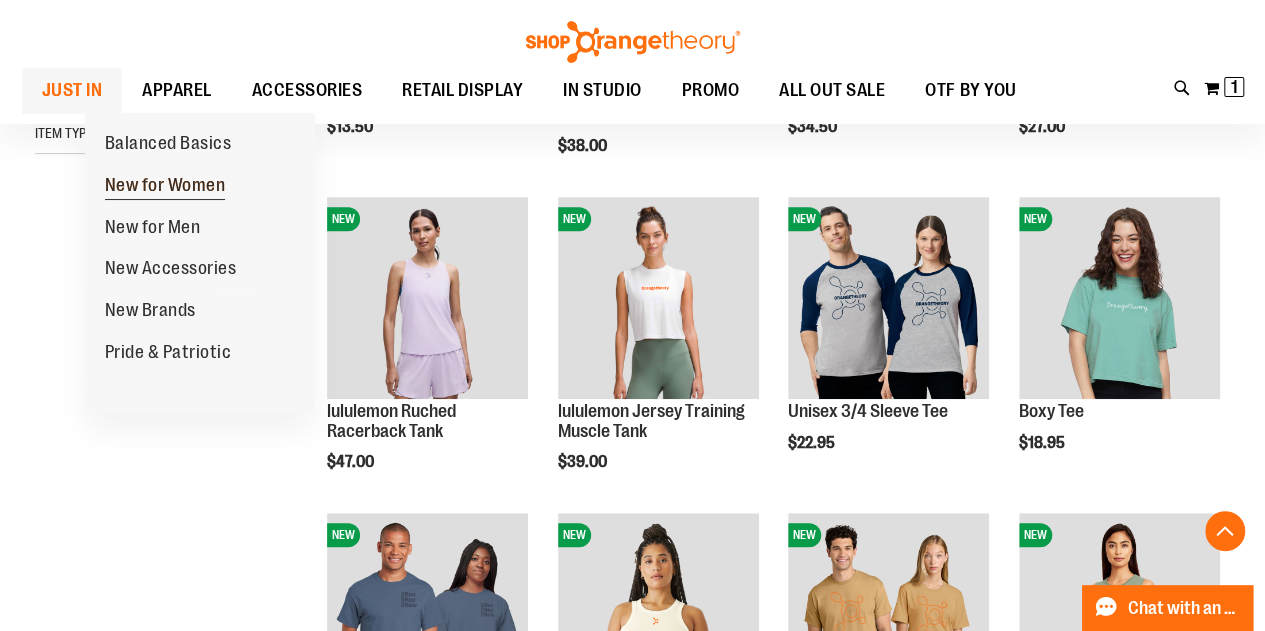 click on "New for Women" at bounding box center (165, 187) 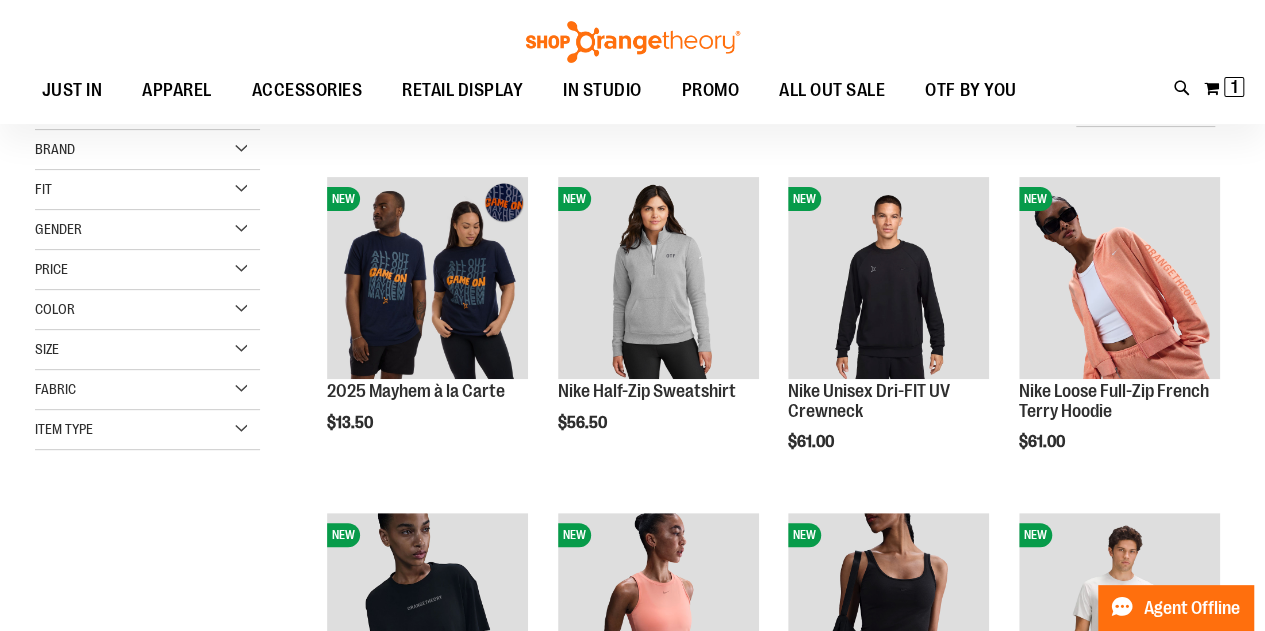 scroll, scrollTop: 228, scrollLeft: 0, axis: vertical 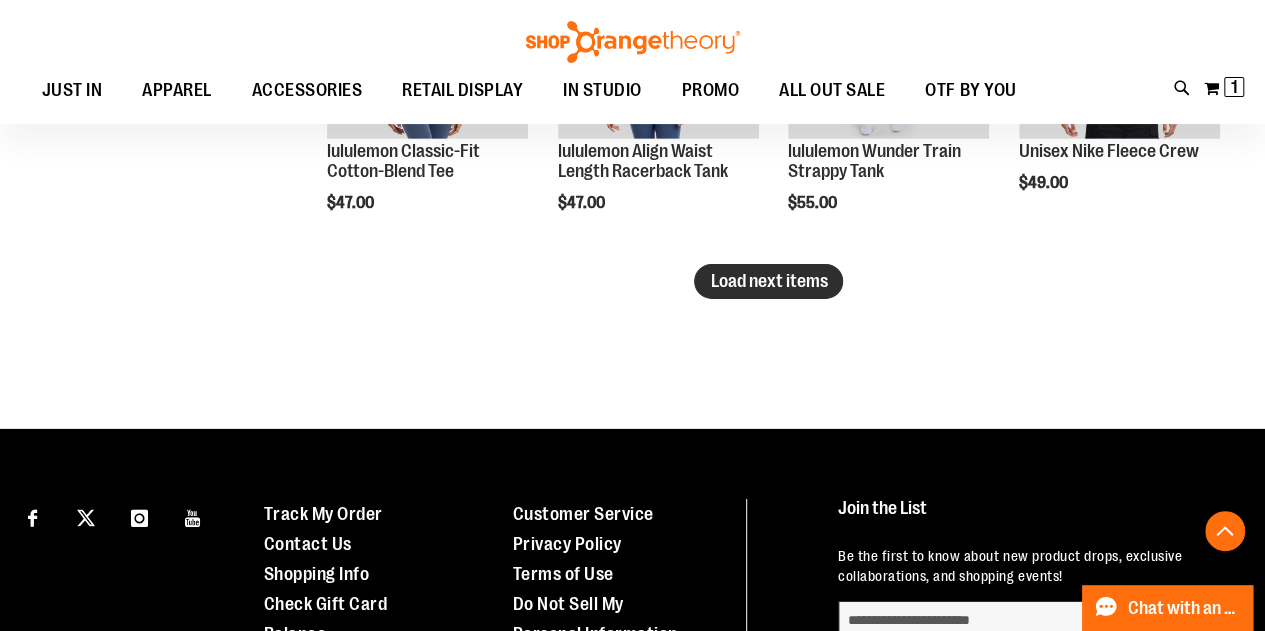 click on "Load next items" at bounding box center (768, 281) 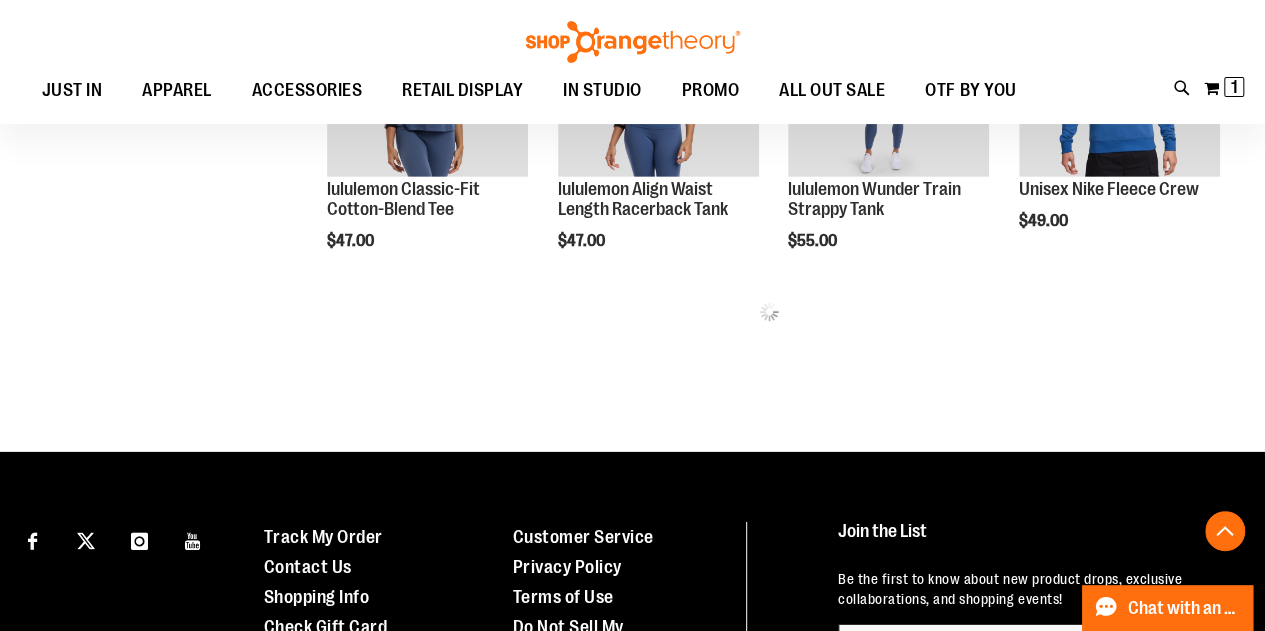 scroll, scrollTop: 3066, scrollLeft: 0, axis: vertical 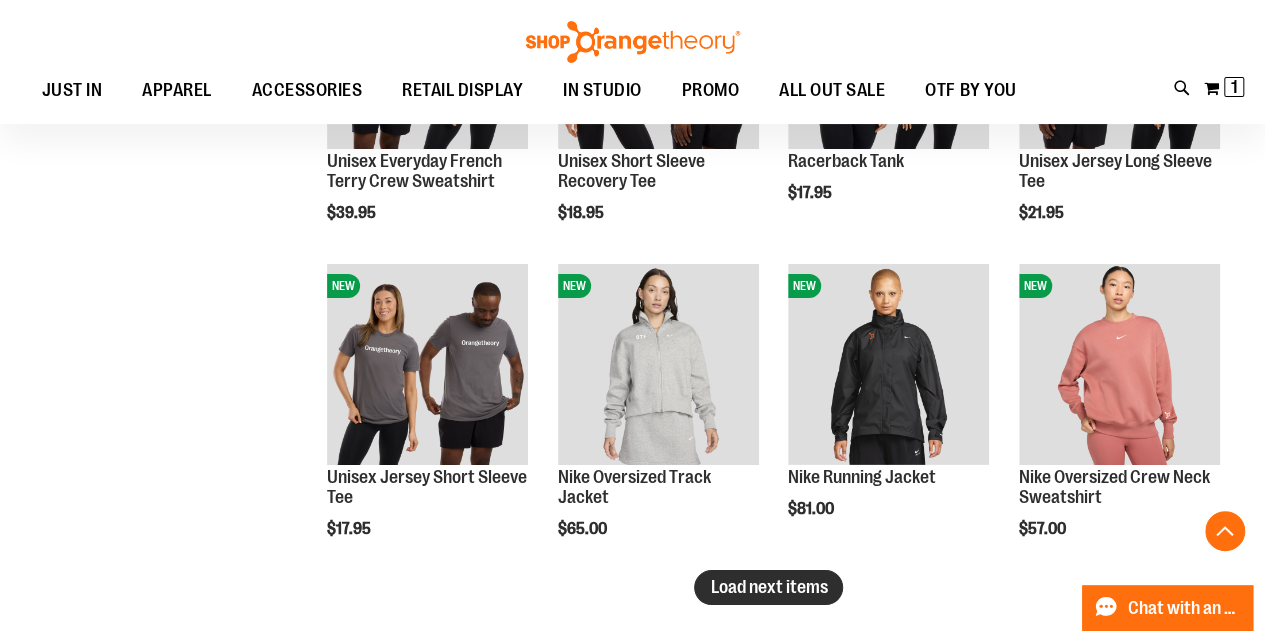 click on "Load next items" at bounding box center (768, 587) 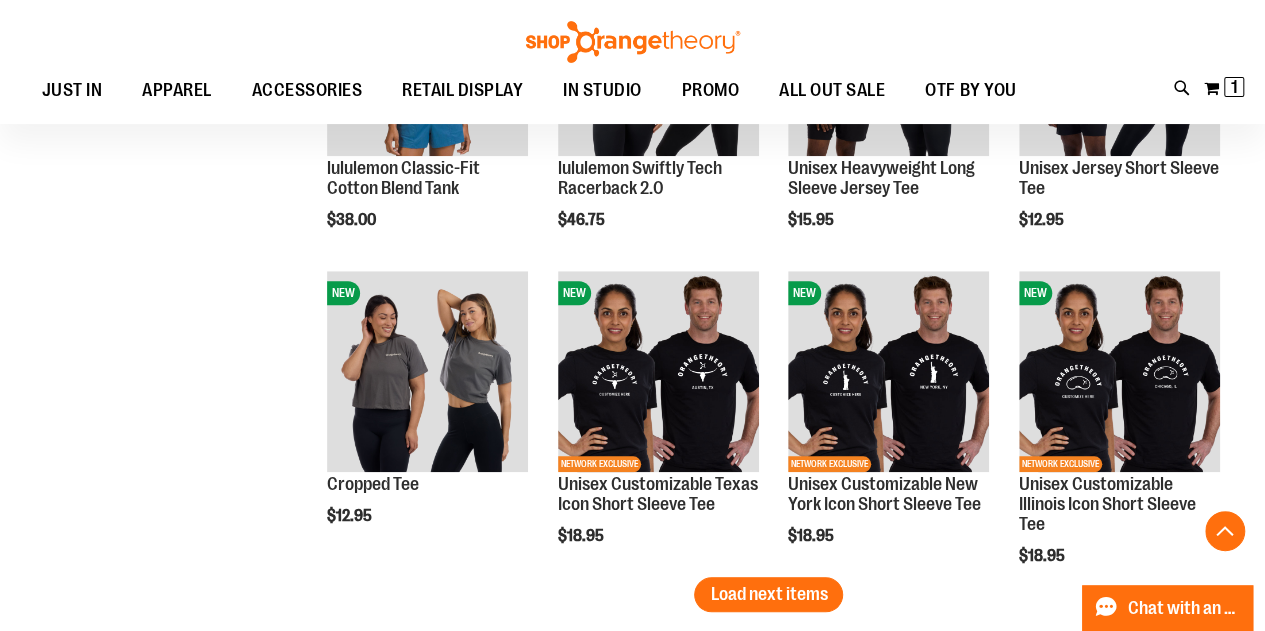 scroll, scrollTop: 4609, scrollLeft: 0, axis: vertical 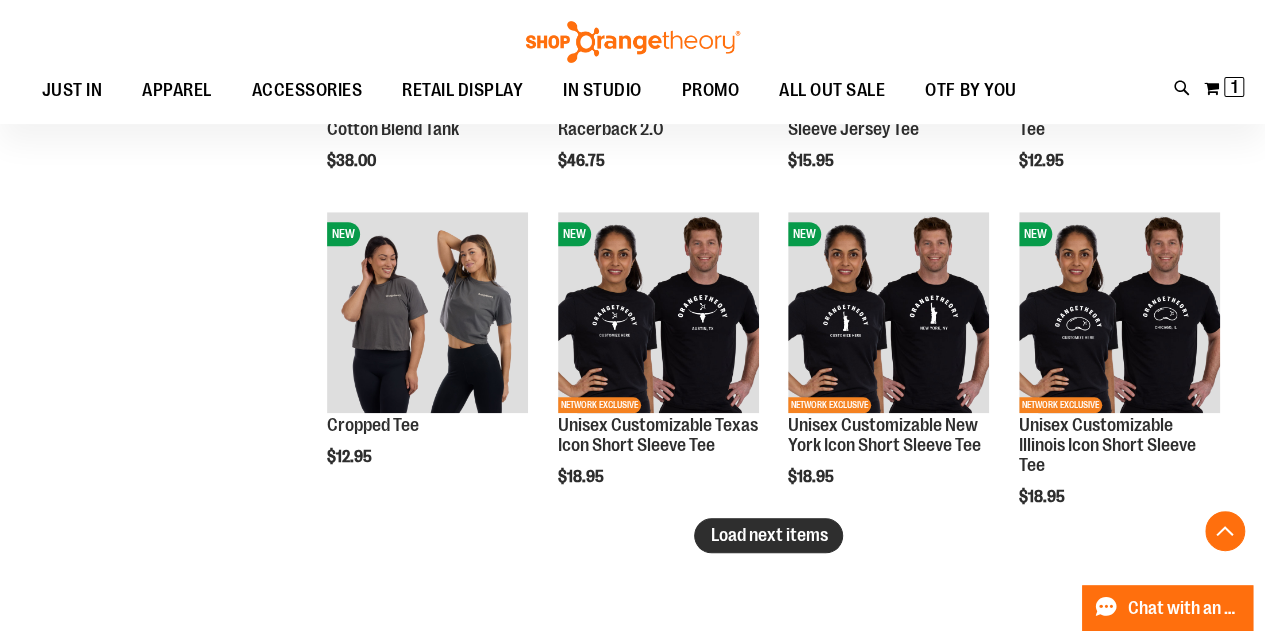 click on "Load next items" at bounding box center (768, 535) 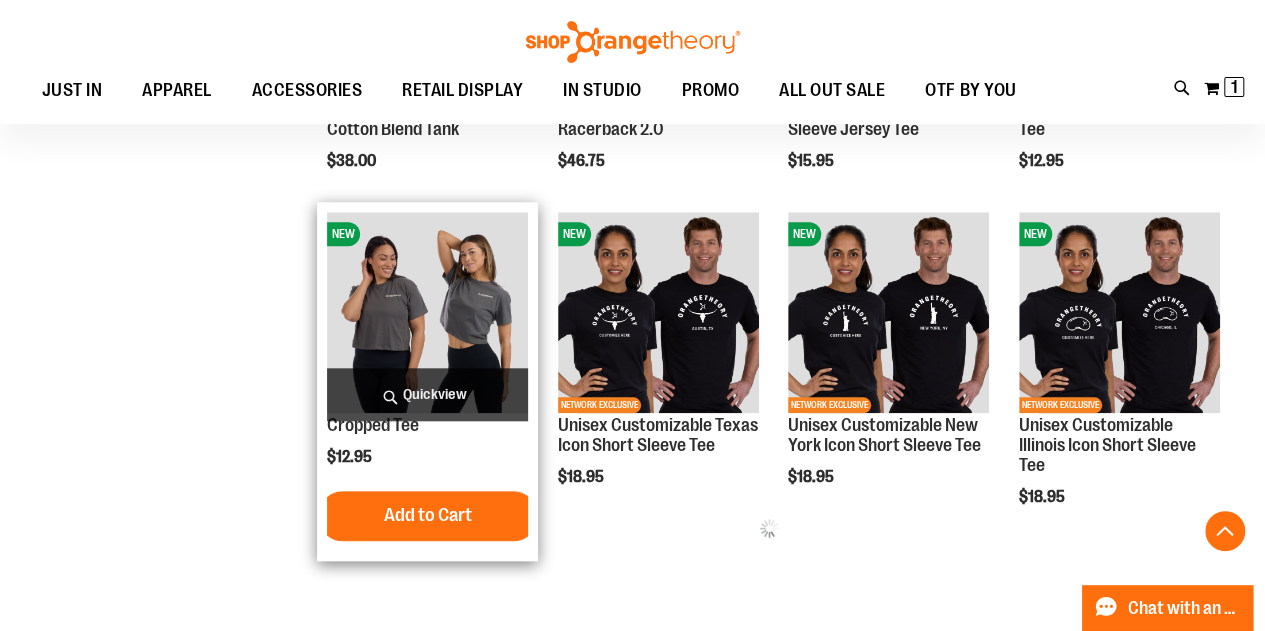 click at bounding box center (427, 312) 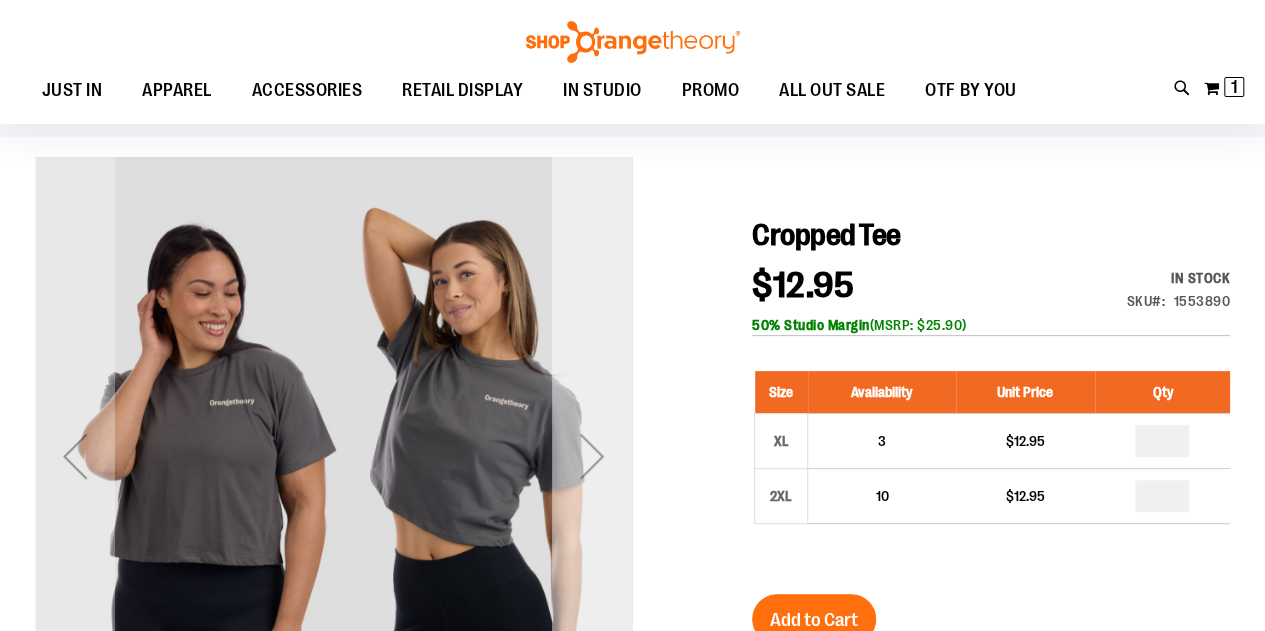 scroll, scrollTop: 200, scrollLeft: 0, axis: vertical 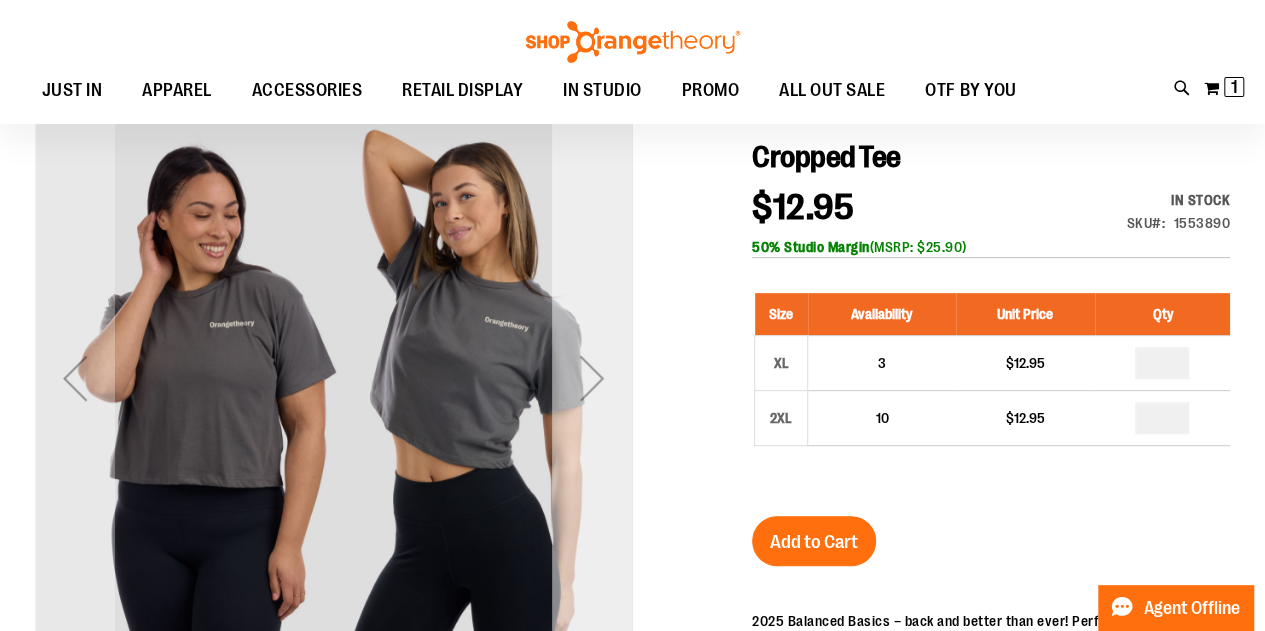click at bounding box center (592, 378) 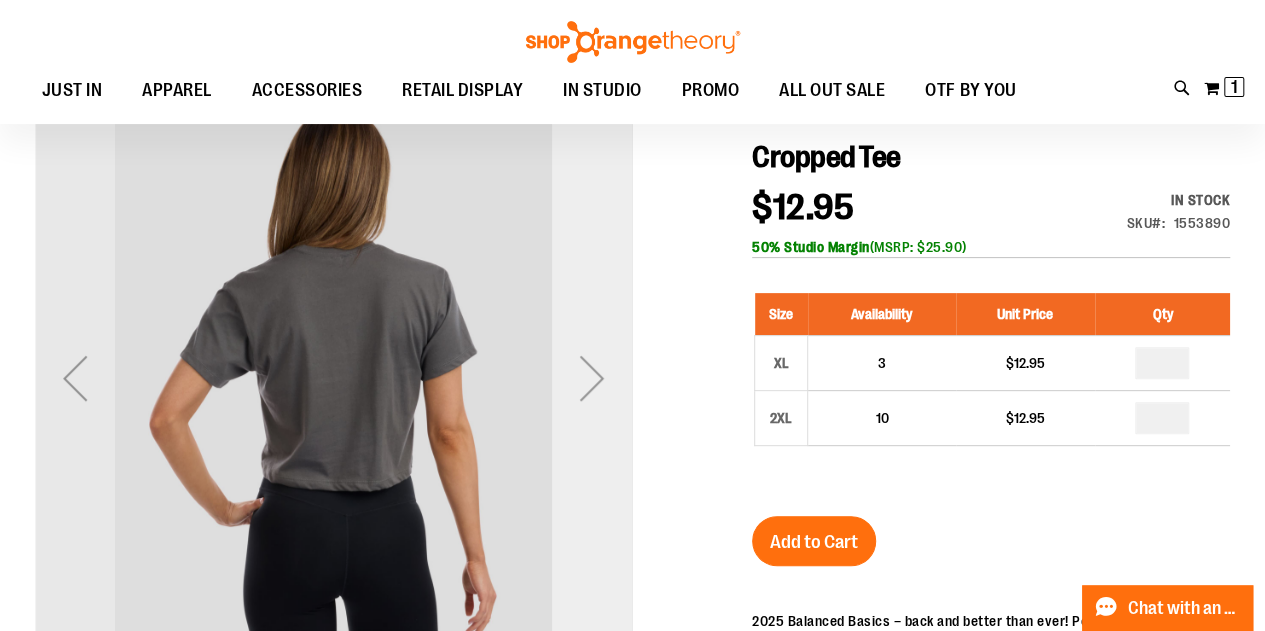 click at bounding box center [592, 378] 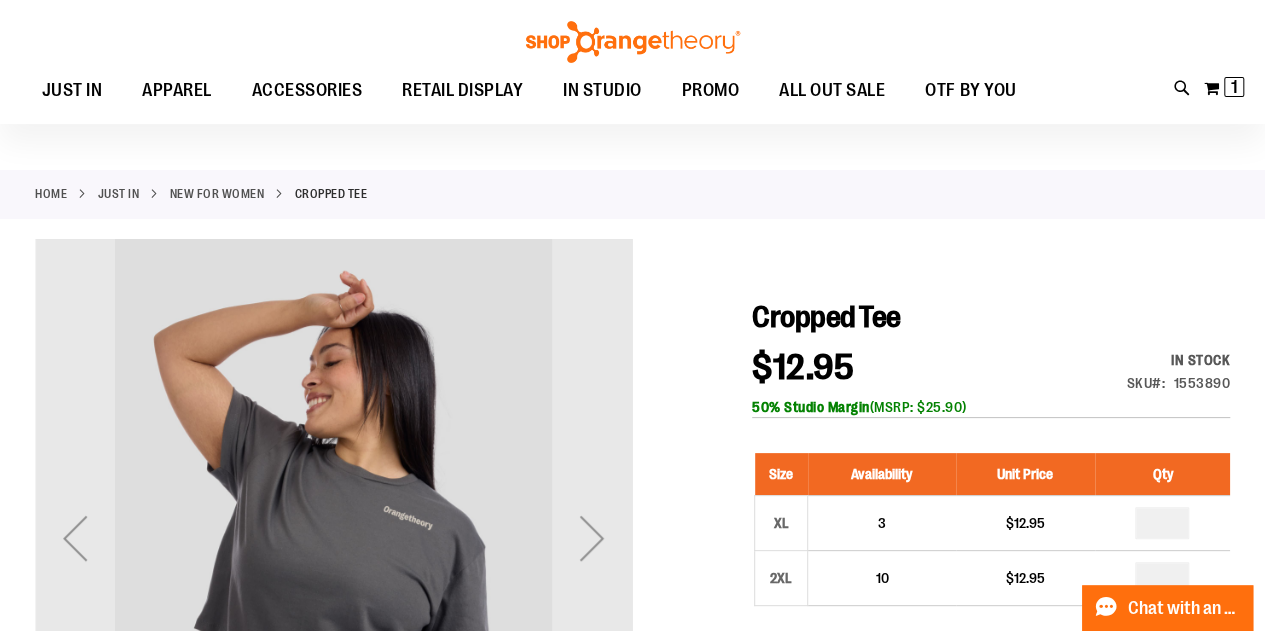 scroll, scrollTop: 0, scrollLeft: 0, axis: both 